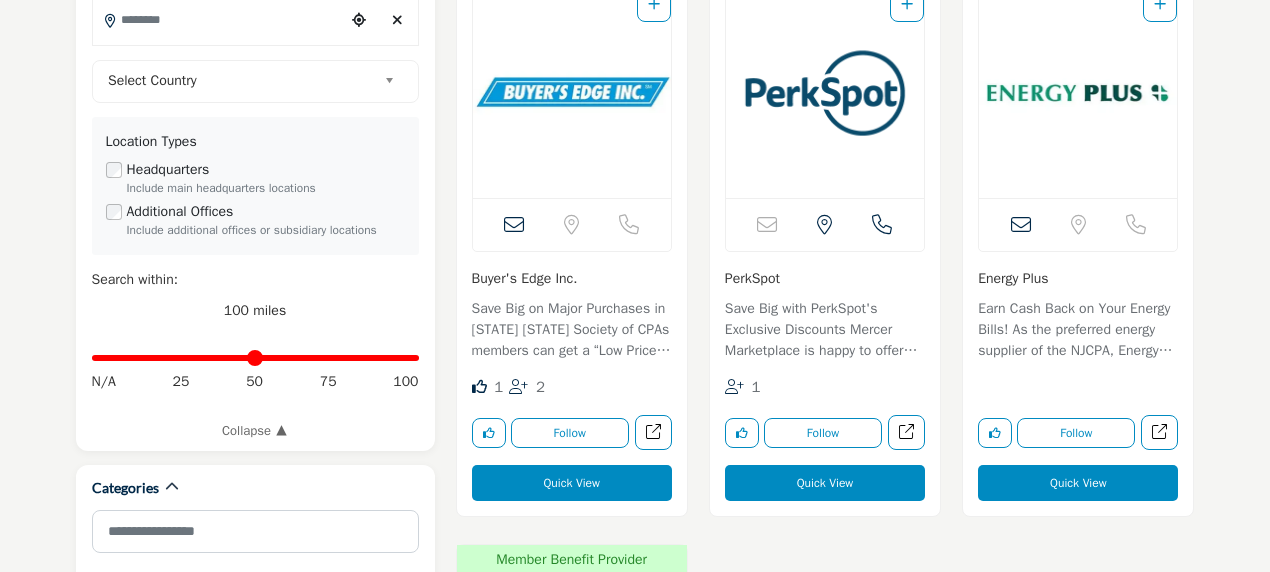 scroll, scrollTop: 649, scrollLeft: 0, axis: vertical 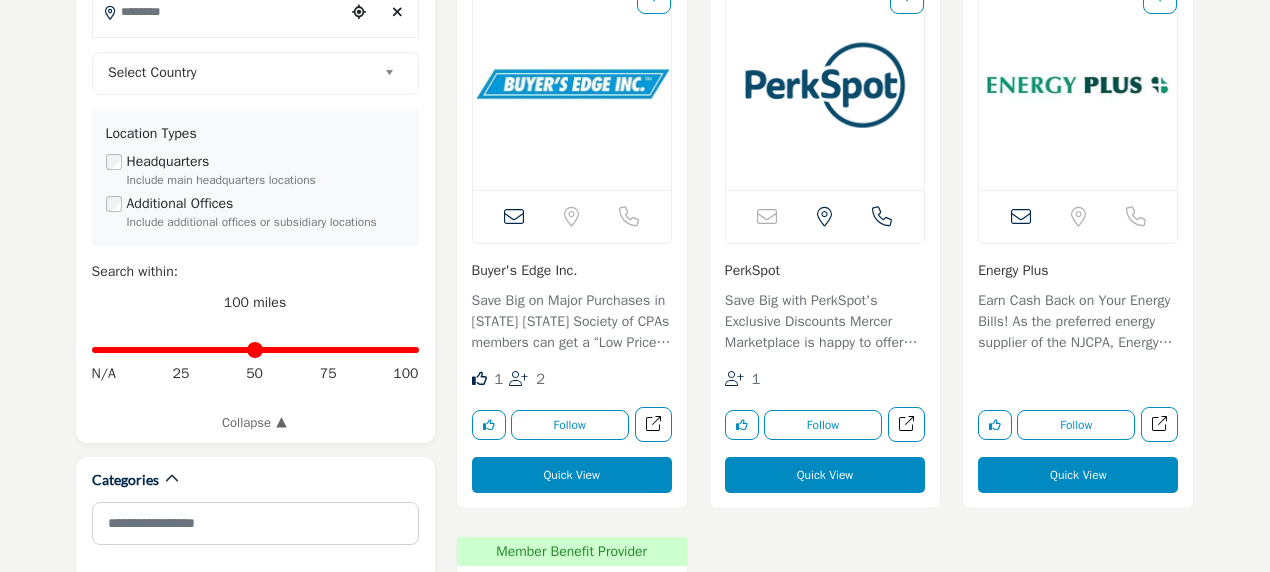 click at bounding box center [572, 85] 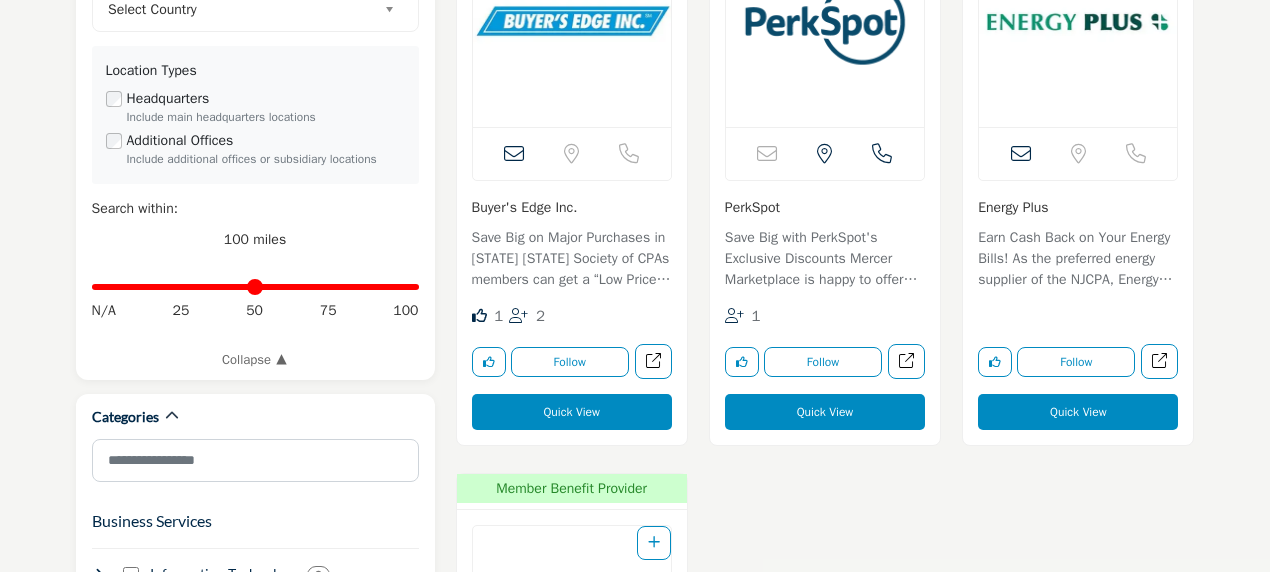 scroll, scrollTop: 819, scrollLeft: 0, axis: vertical 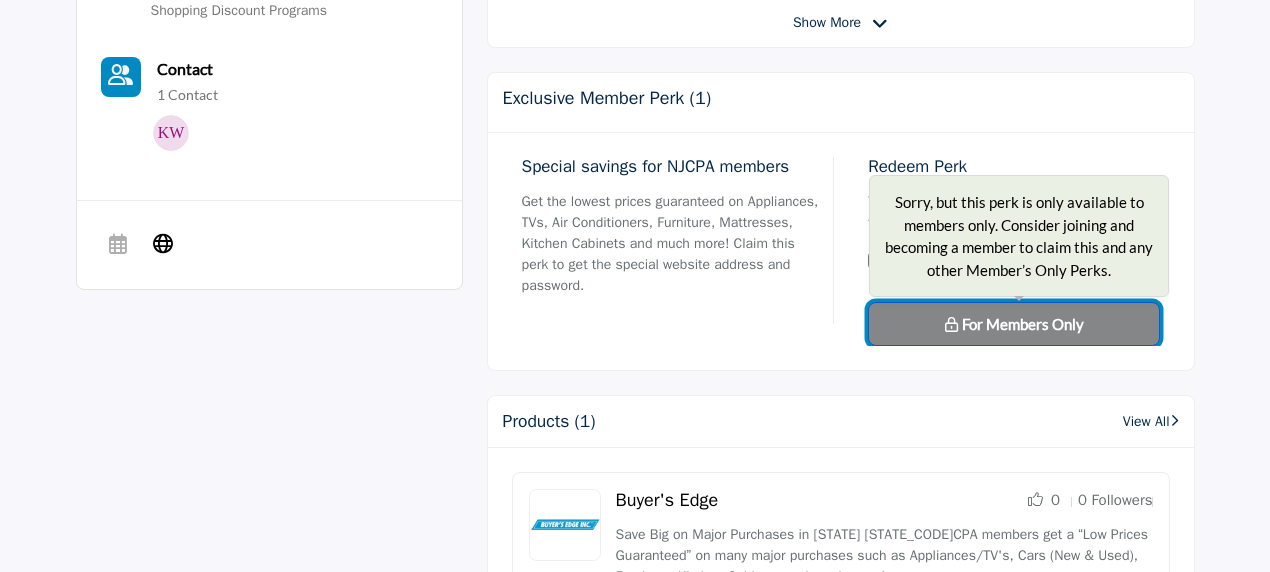 click on "For Members Only" at bounding box center (1023, 324) 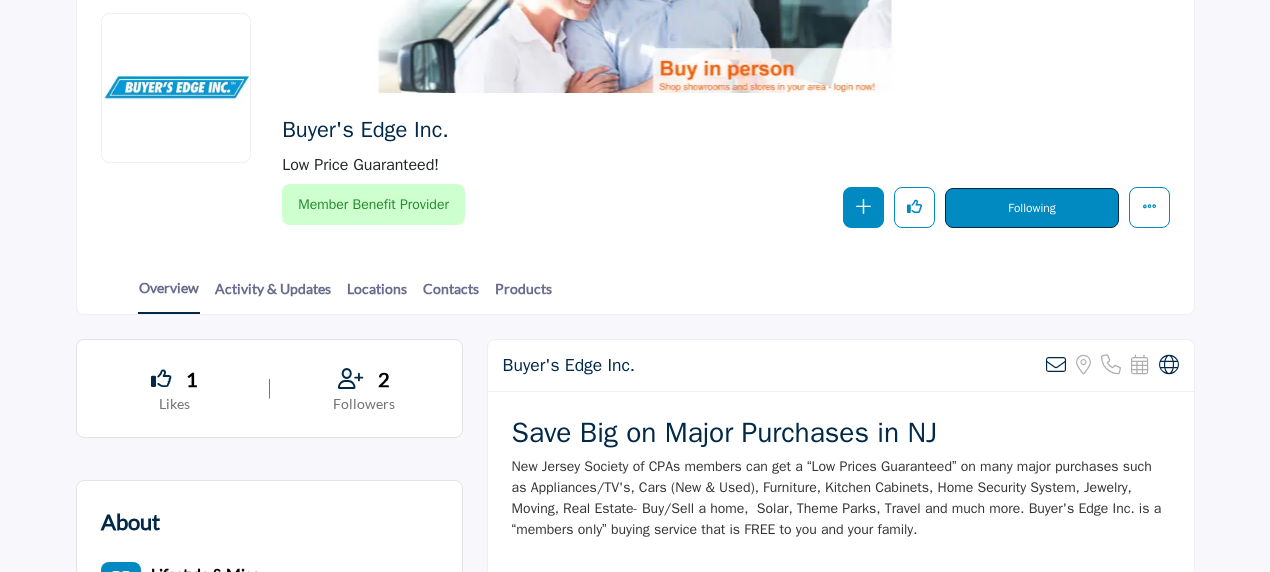 scroll, scrollTop: 232, scrollLeft: 0, axis: vertical 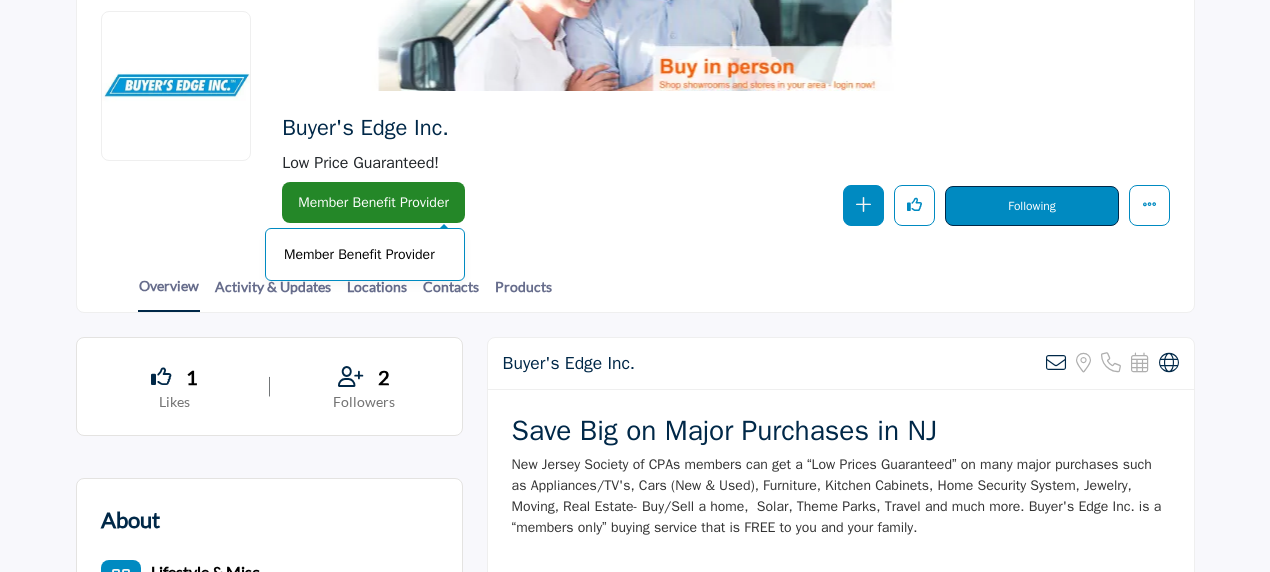 click on "Member Benefit Provider" at bounding box center (373, 202) 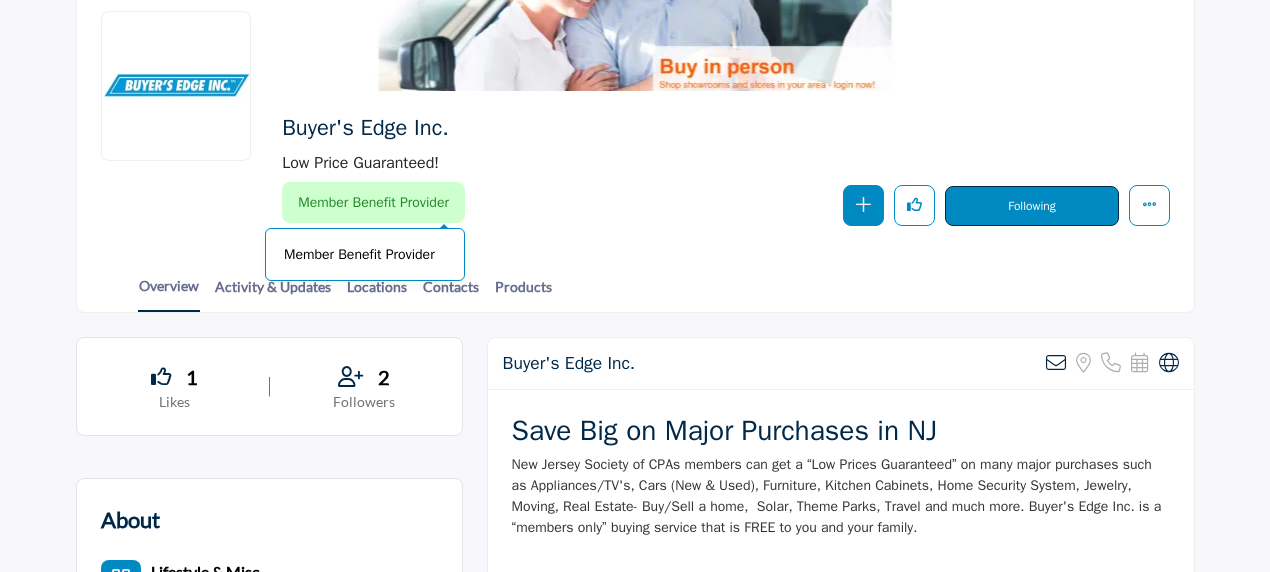 click on "Member Benefit Provider" at bounding box center (365, 254) 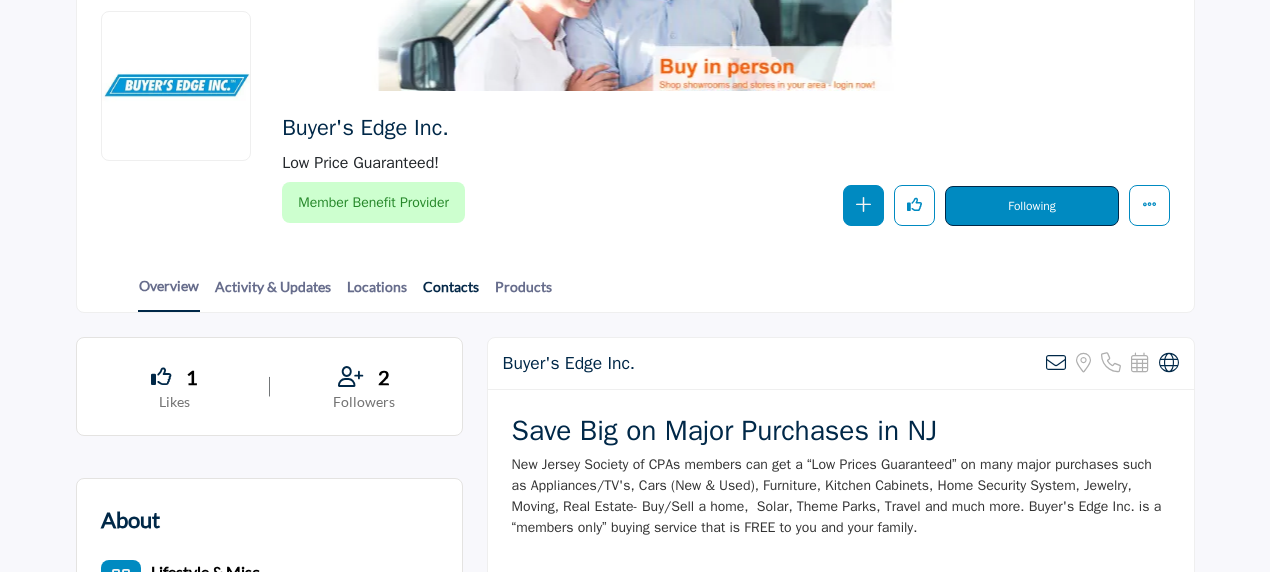 click on "Contacts" at bounding box center [451, 293] 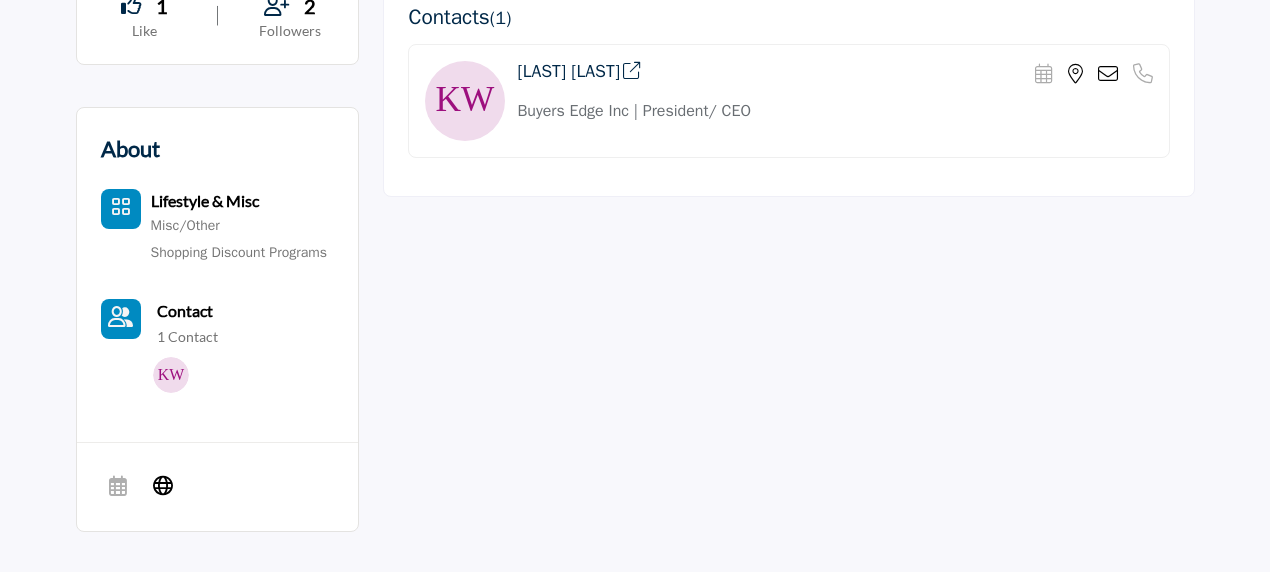 scroll, scrollTop: 604, scrollLeft: 0, axis: vertical 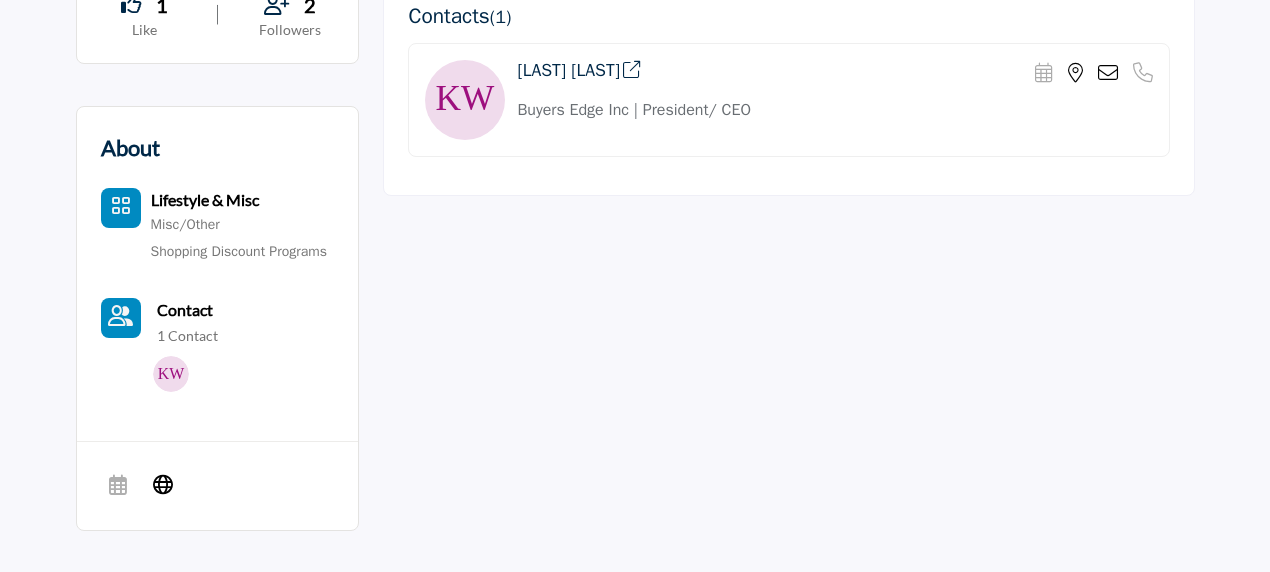 click on "Misc/Other" at bounding box center [239, 225] 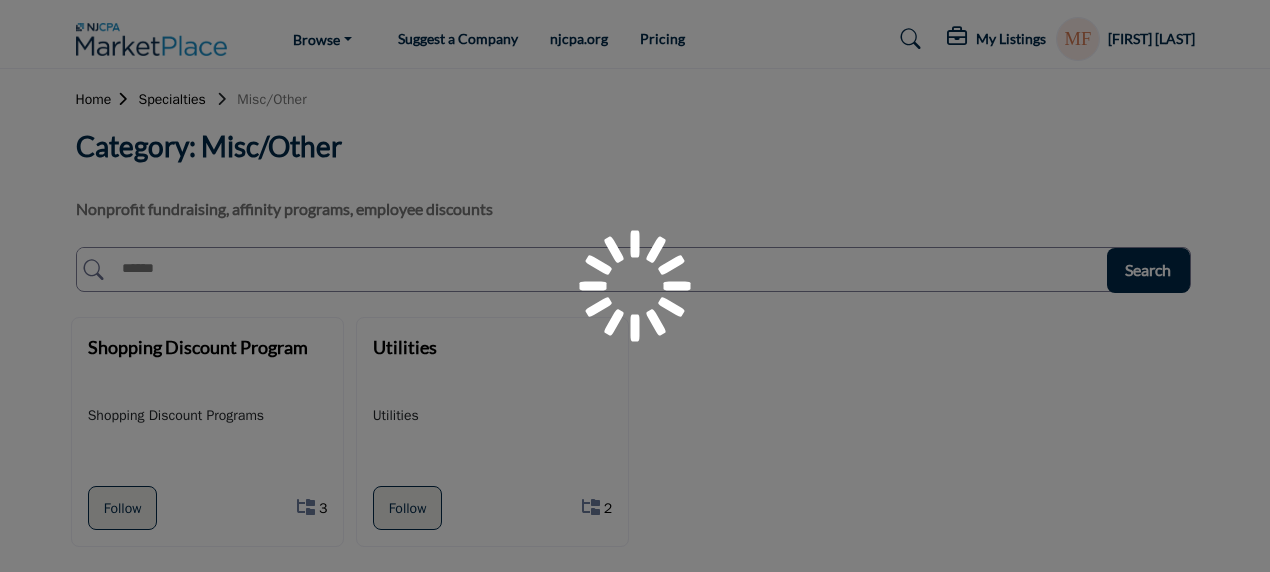 scroll, scrollTop: 0, scrollLeft: 0, axis: both 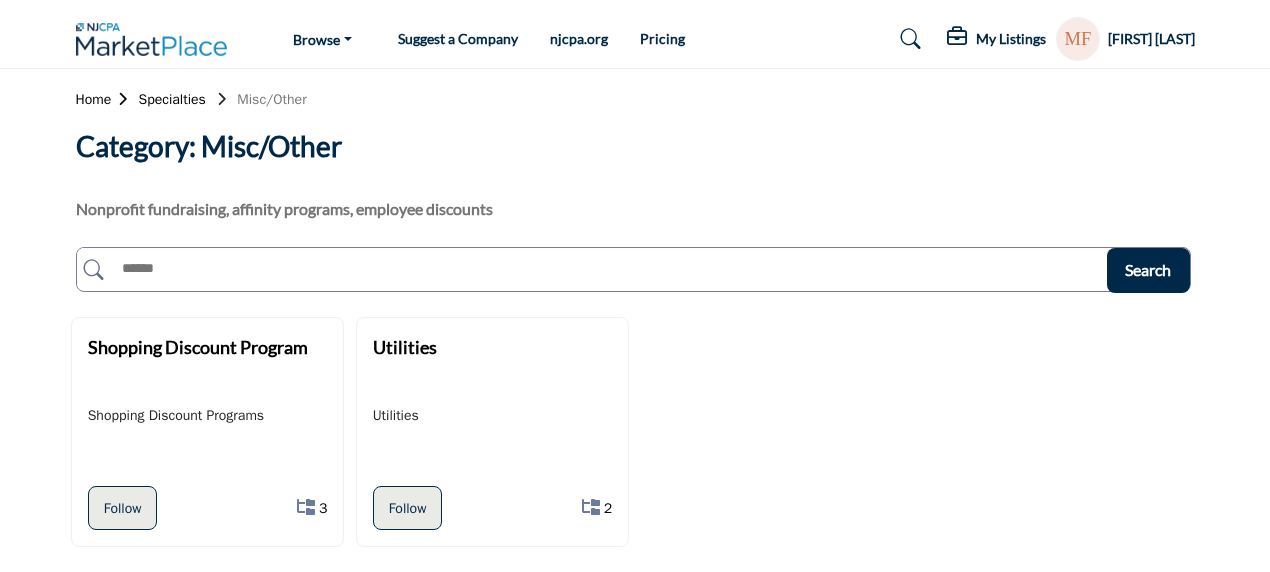 click on "Pricing" at bounding box center [662, 38] 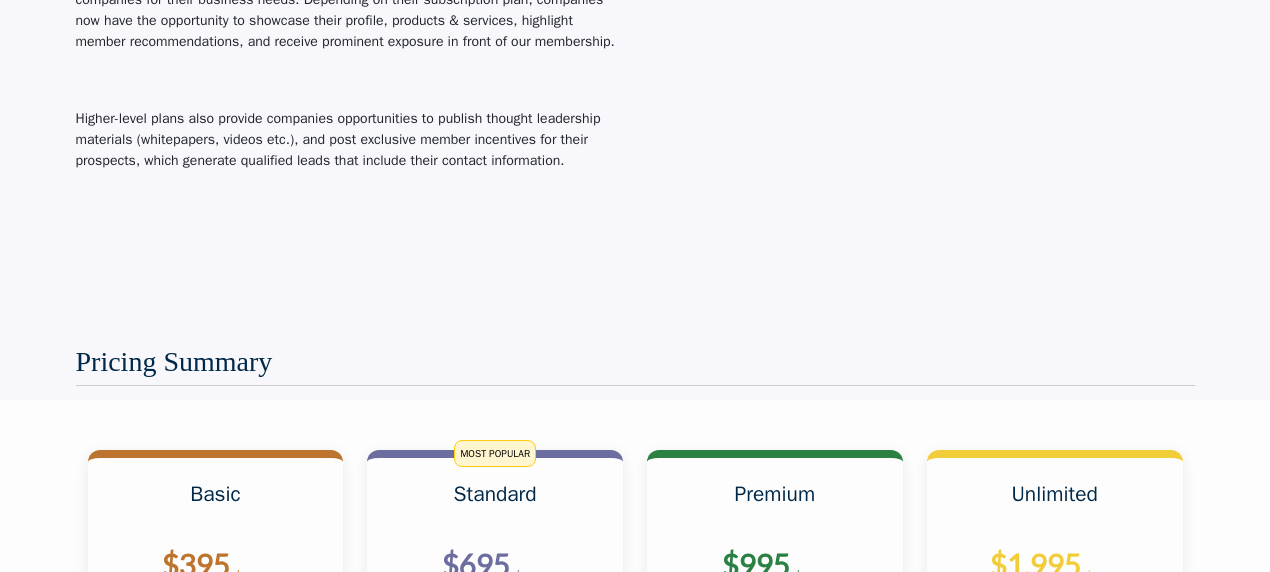 scroll, scrollTop: 0, scrollLeft: 0, axis: both 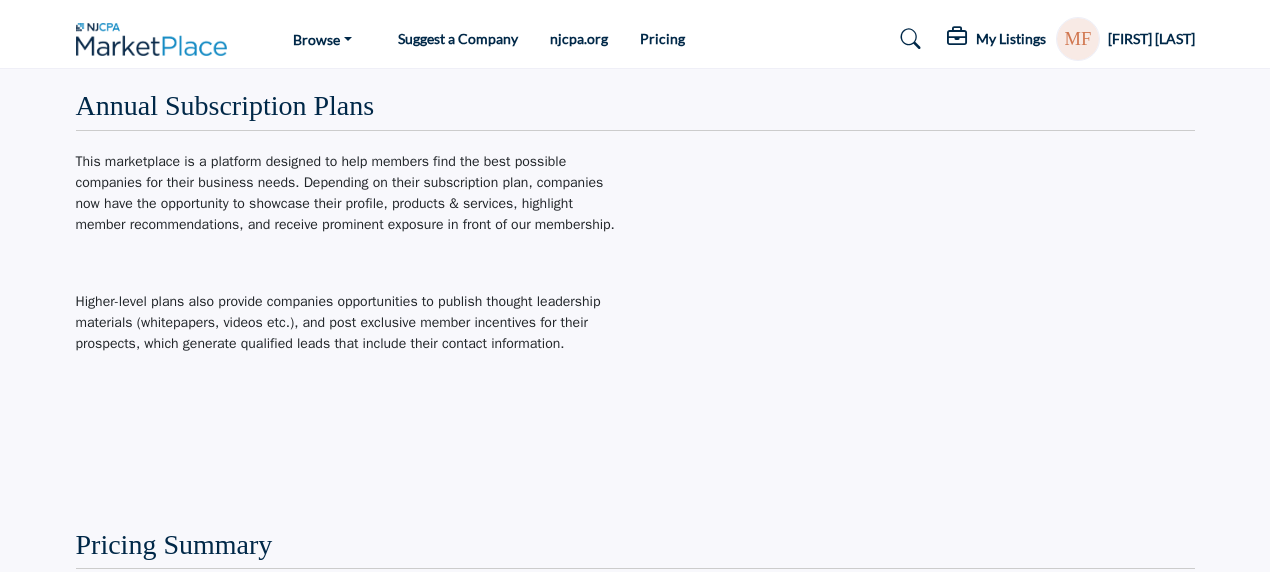 click on "My Listings" at bounding box center [996, 39] 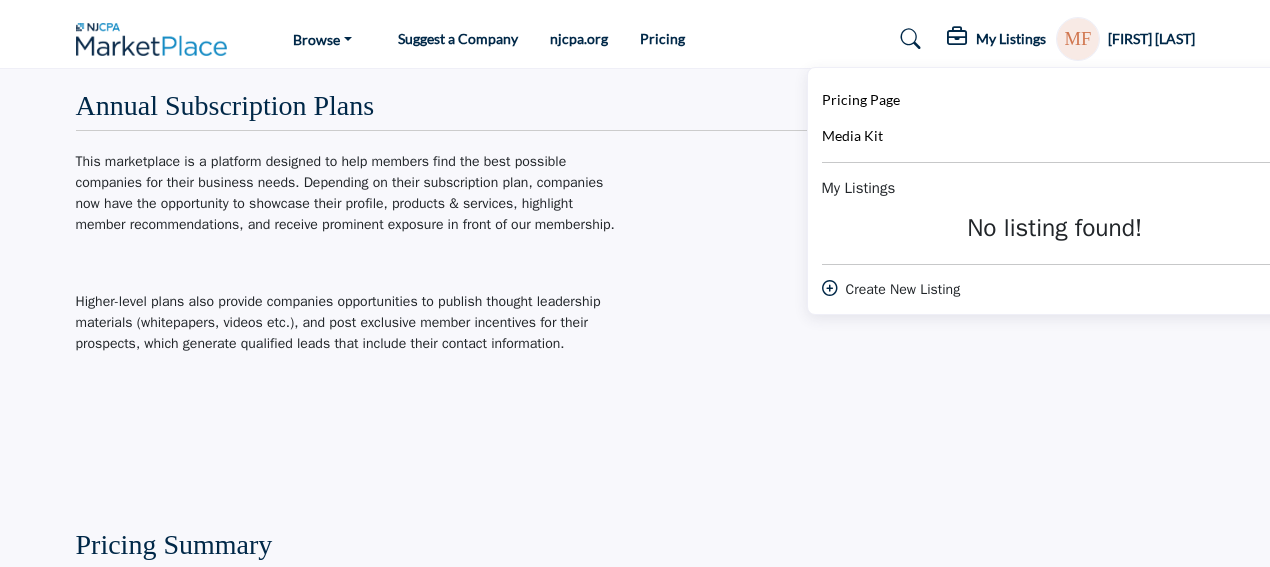 click at bounding box center [157, 39] 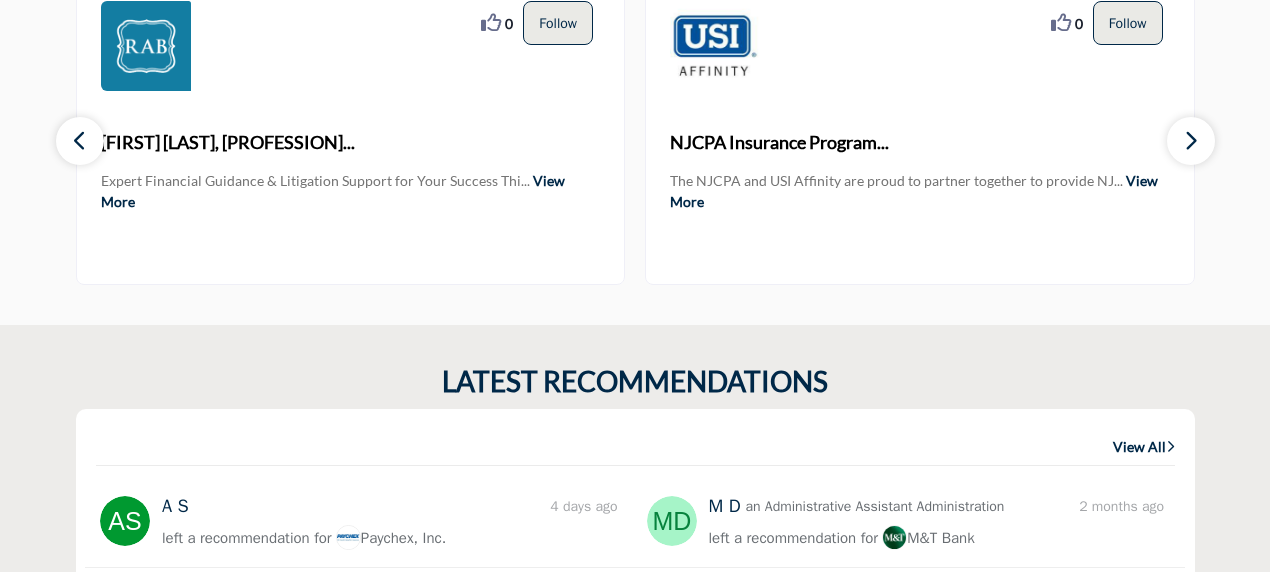 scroll, scrollTop: 2360, scrollLeft: 0, axis: vertical 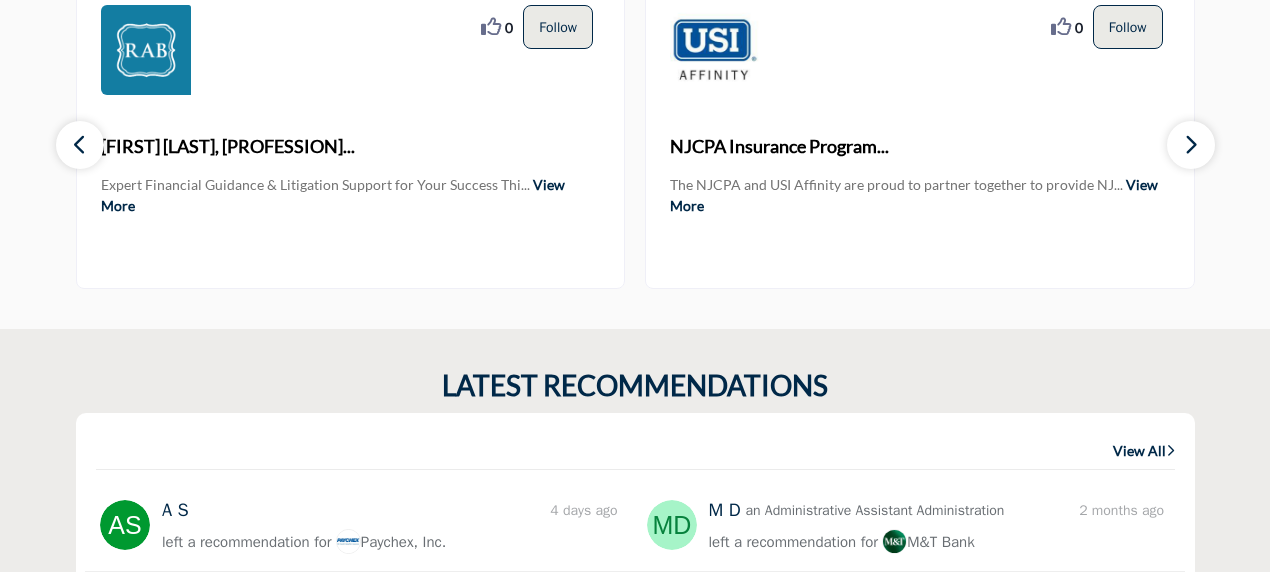click on "View More" at bounding box center (914, 195) 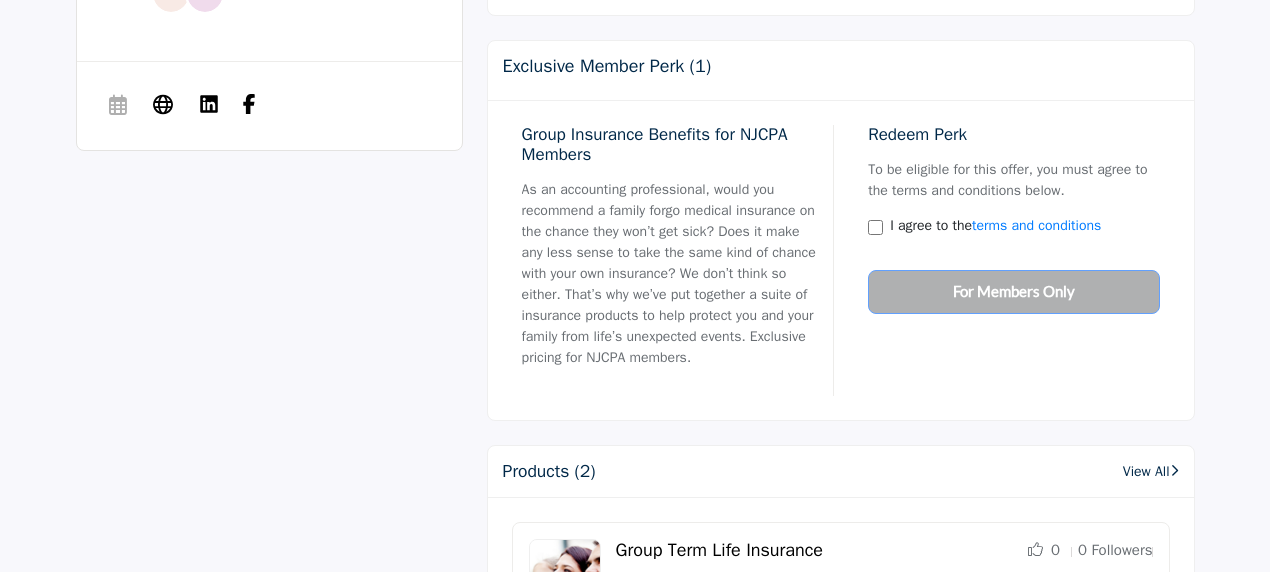 scroll, scrollTop: 917, scrollLeft: 0, axis: vertical 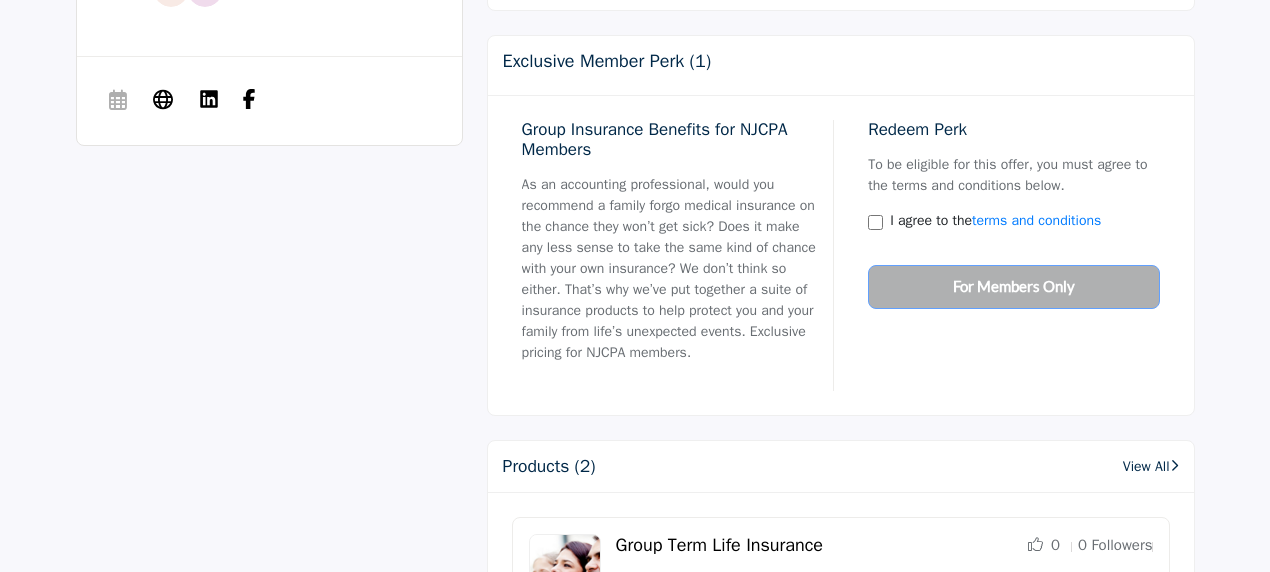 click on "Redeem Perk
To be eligible for this offer, you must agree to the terms and conditions below.
I agree to the
terms and conditions
For Members Only" at bounding box center (1007, 214) 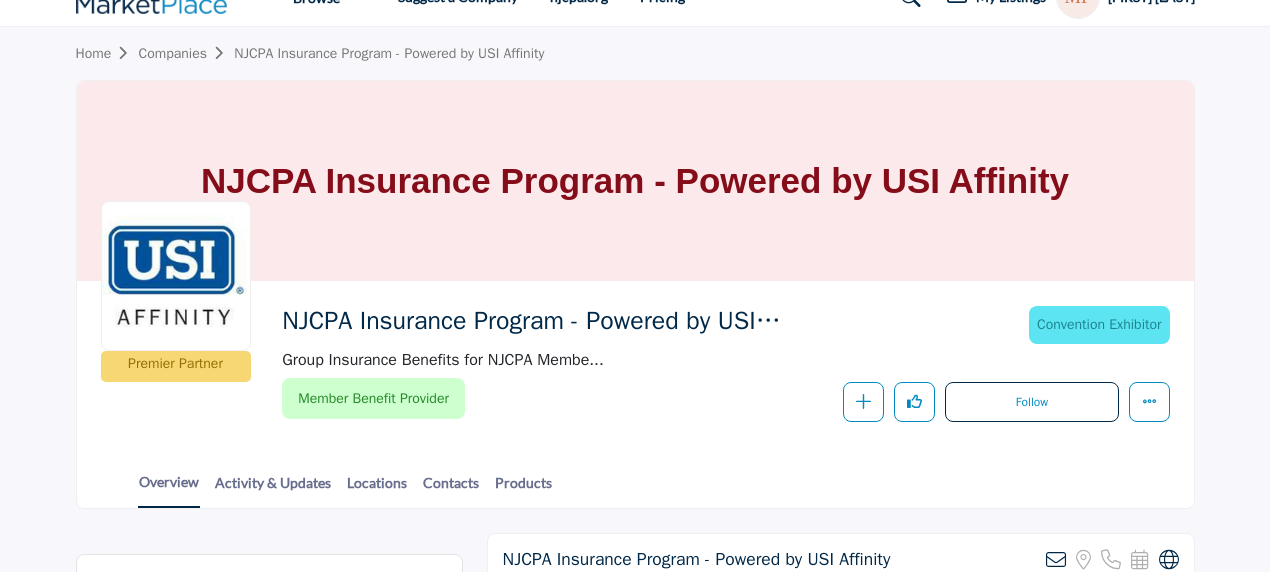 scroll, scrollTop: 0, scrollLeft: 0, axis: both 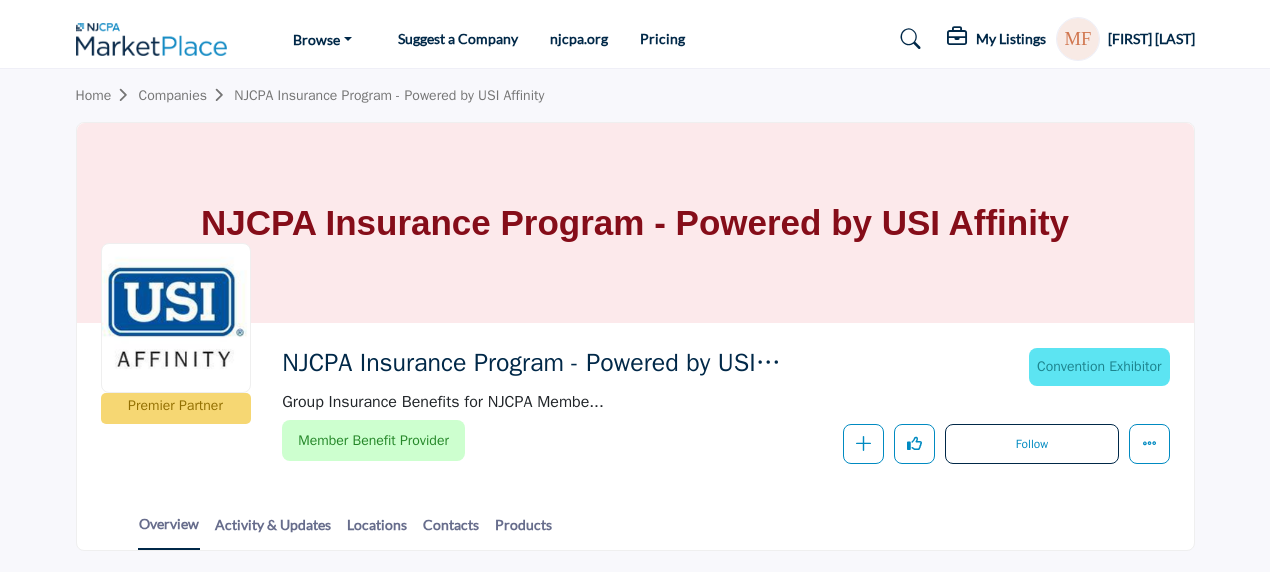 click at bounding box center (1078, 39) 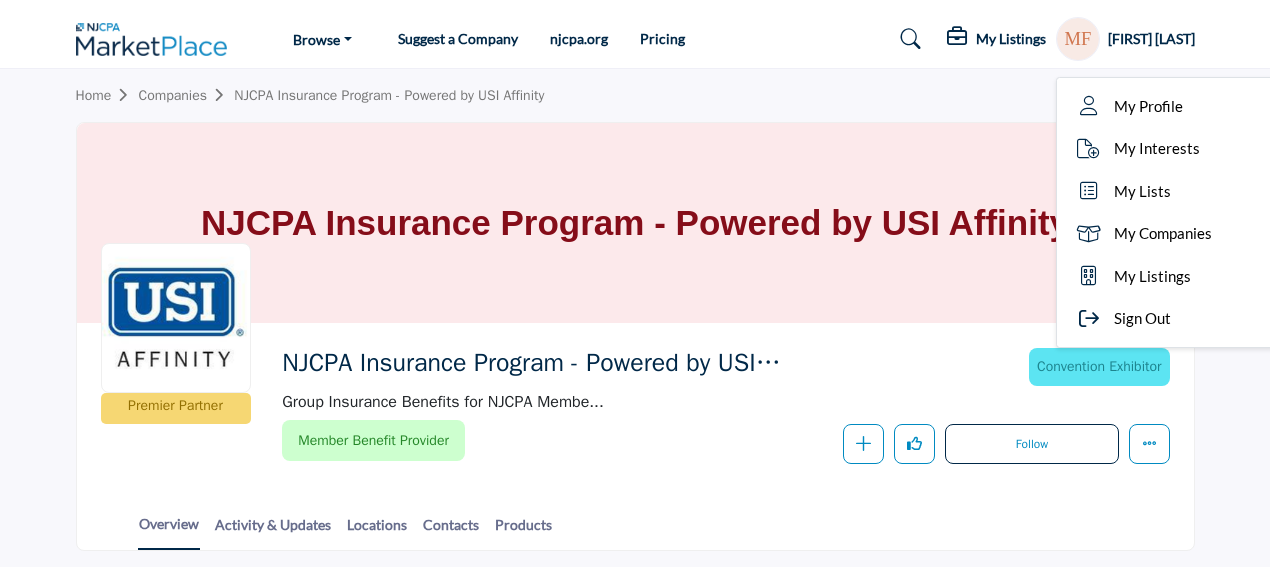 click on "Home
Companies
NJCPA Insurance Program - Powered by USI Affinity" at bounding box center (635, 95) 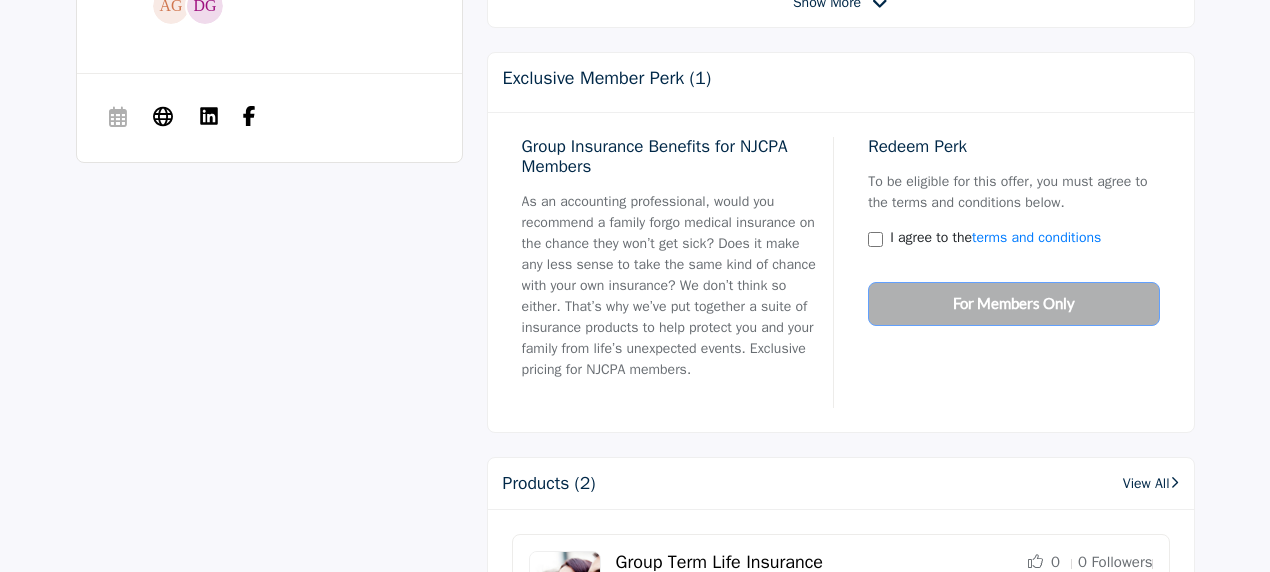 scroll, scrollTop: 910, scrollLeft: 0, axis: vertical 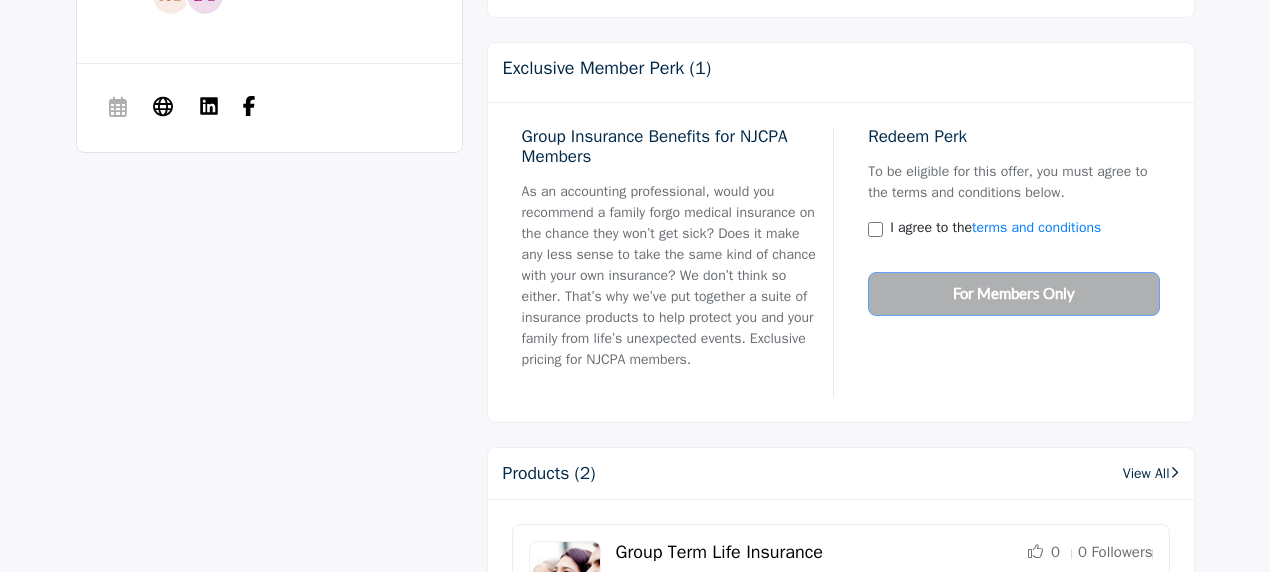 click on "Redeem Perk
To be eligible for this offer, you must agree to the terms and conditions below.
I agree to the
terms and conditions
For Members Only" at bounding box center (1007, 221) 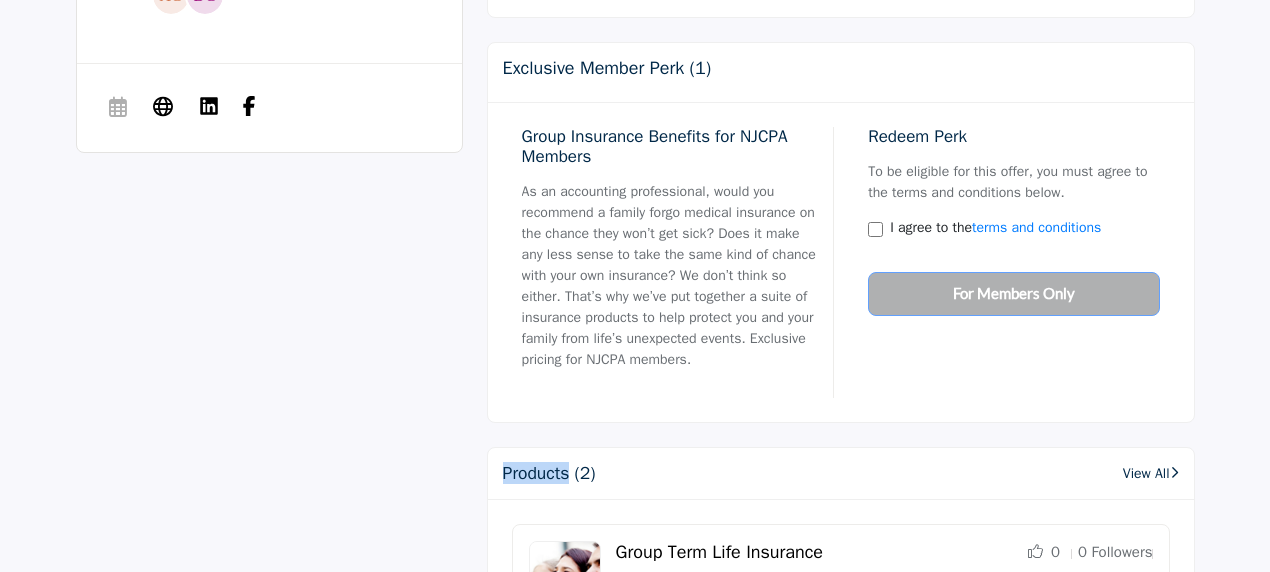 click on "Redeem Perk
To be eligible for this offer, you must agree to the terms and conditions below.
I agree to the
terms and conditions
For Members Only" at bounding box center (1007, 221) 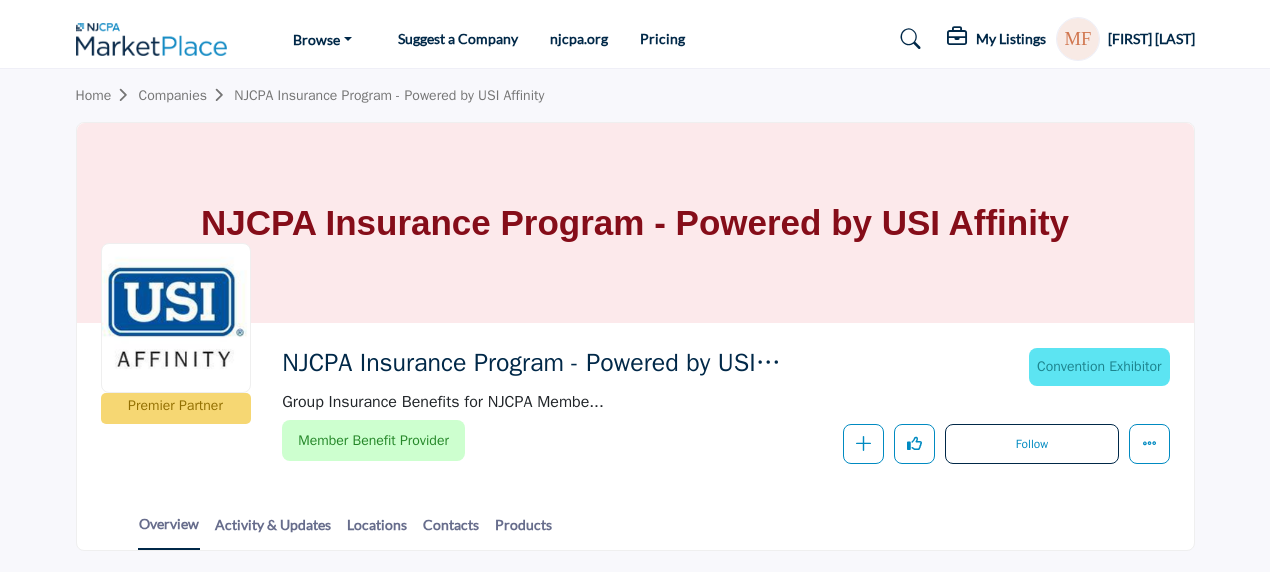 scroll, scrollTop: 46, scrollLeft: 0, axis: vertical 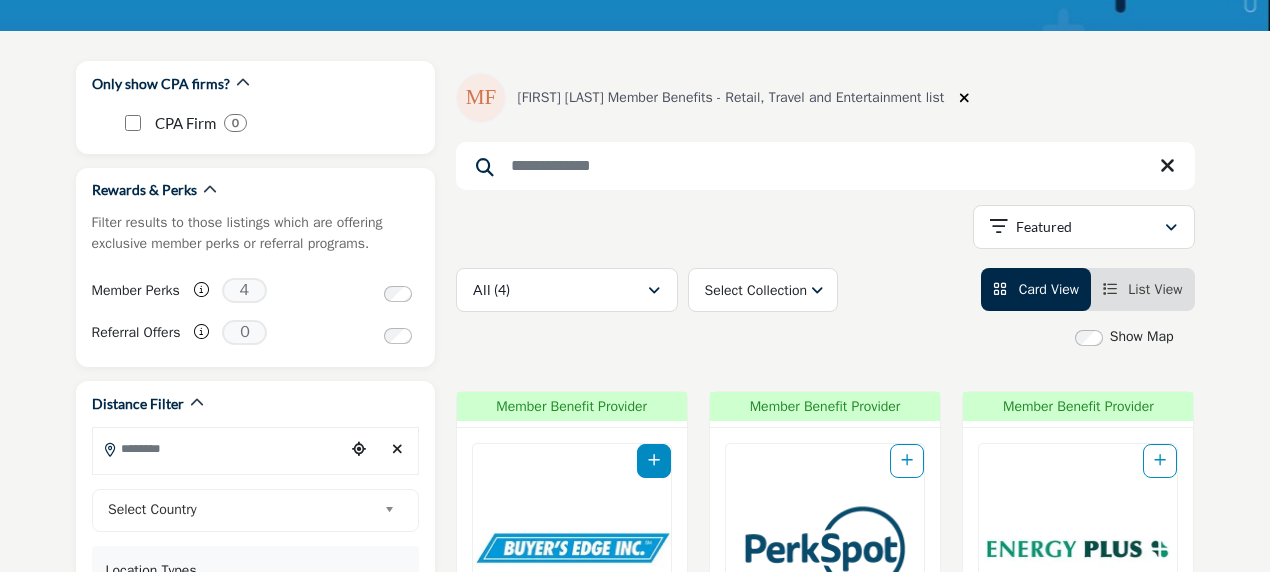 click at bounding box center (825, 166) 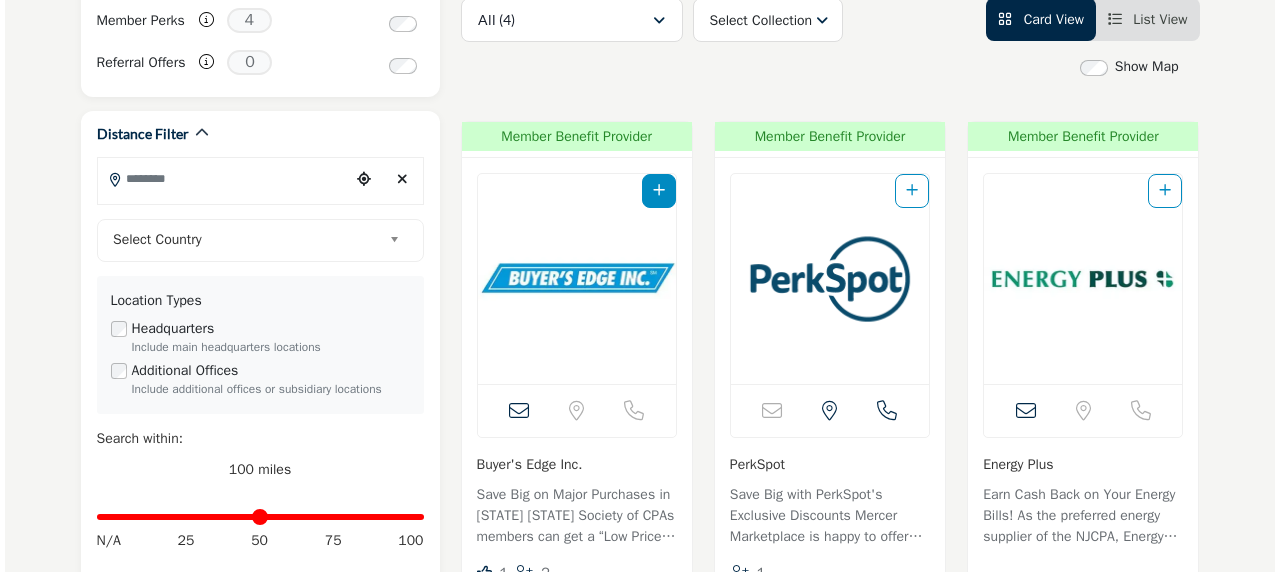 scroll, scrollTop: 485, scrollLeft: 0, axis: vertical 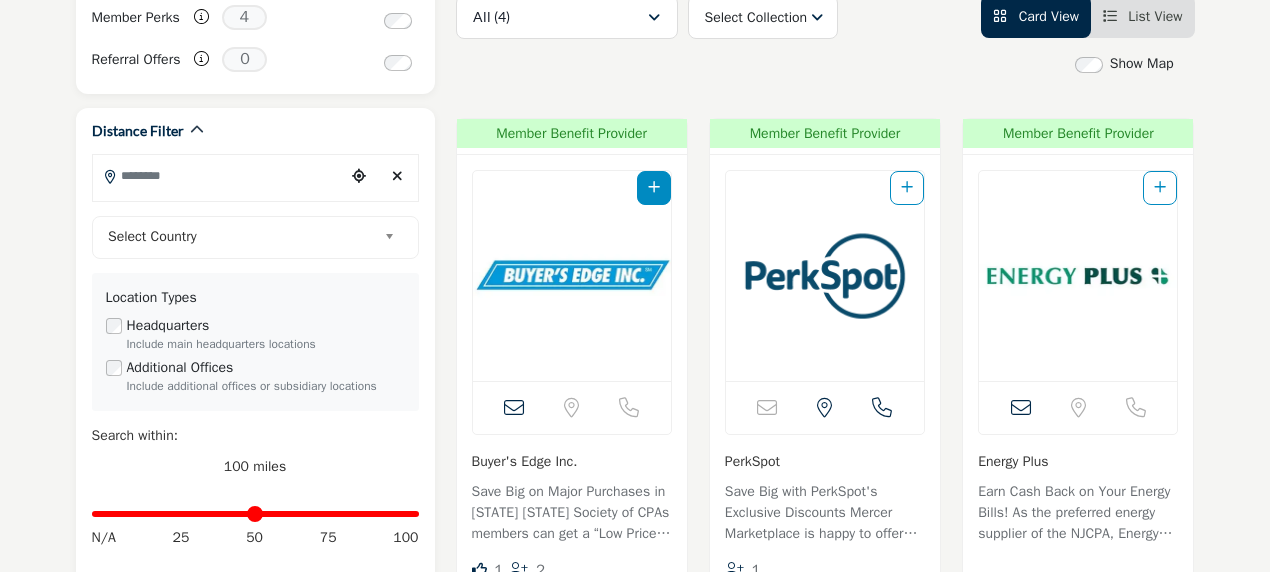 click at bounding box center [654, 187] 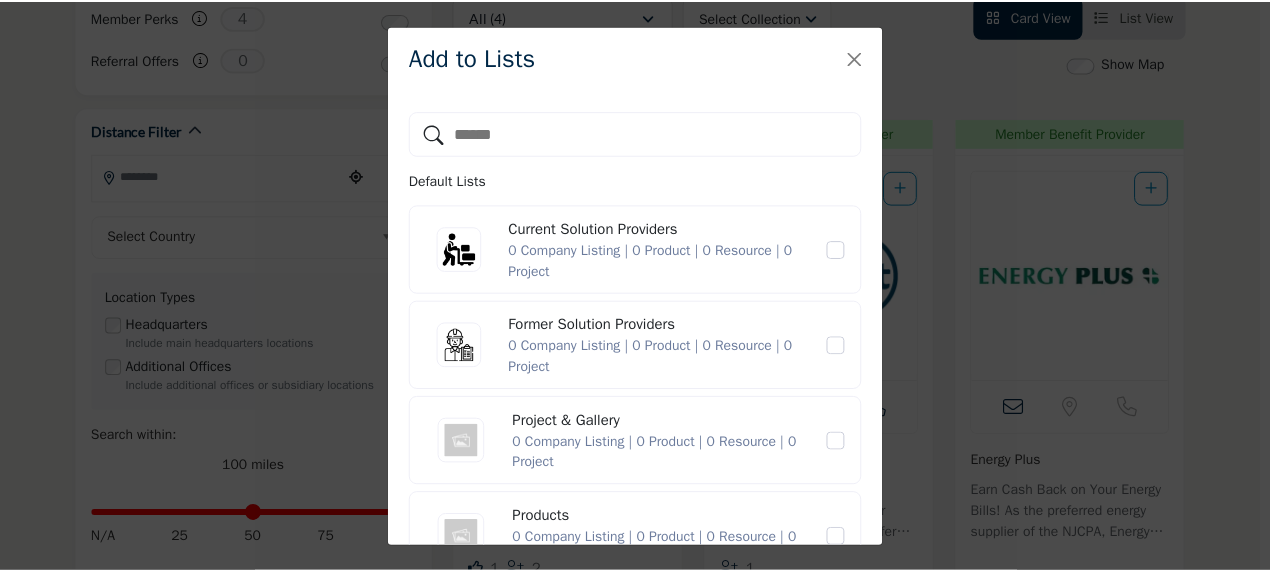 scroll, scrollTop: 5, scrollLeft: 0, axis: vertical 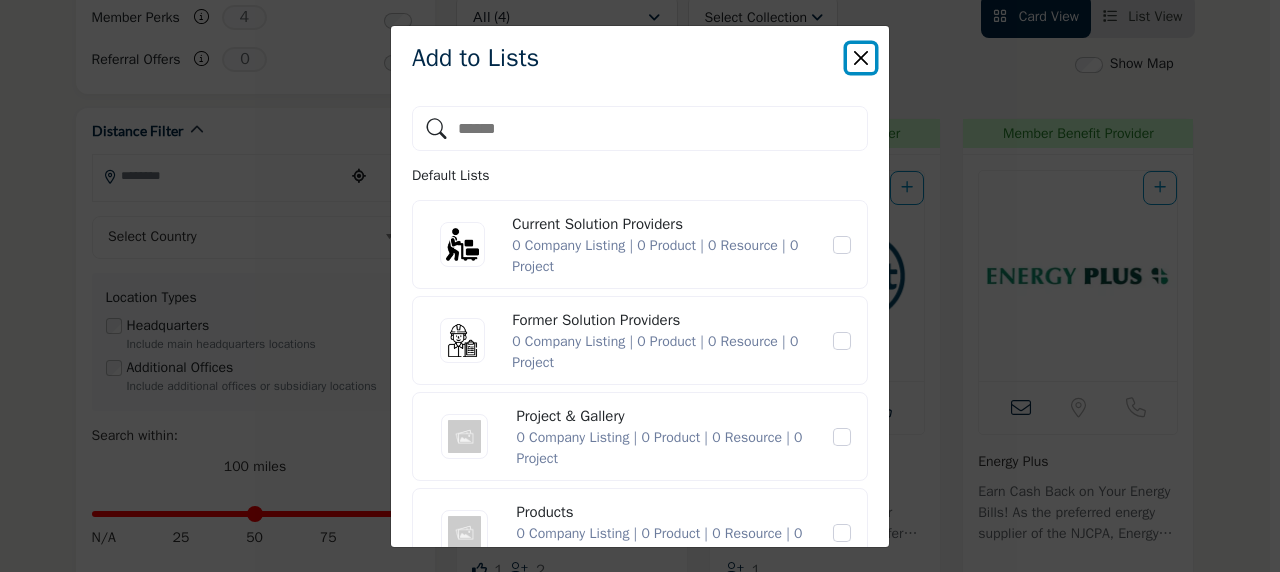 click at bounding box center (861, 58) 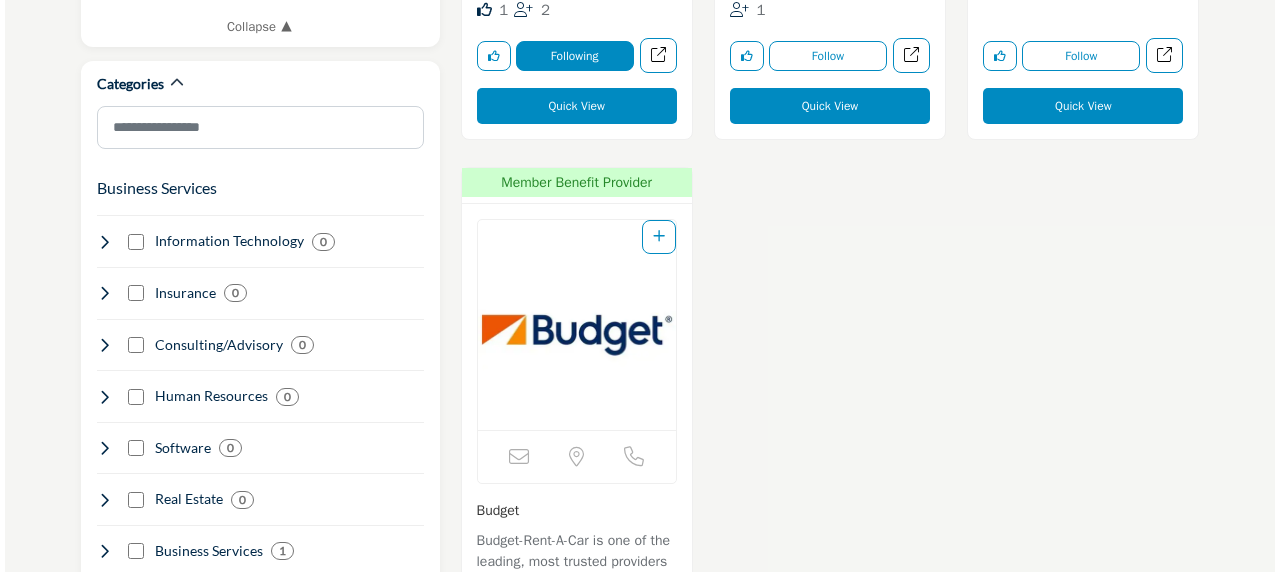 scroll, scrollTop: 1047, scrollLeft: 0, axis: vertical 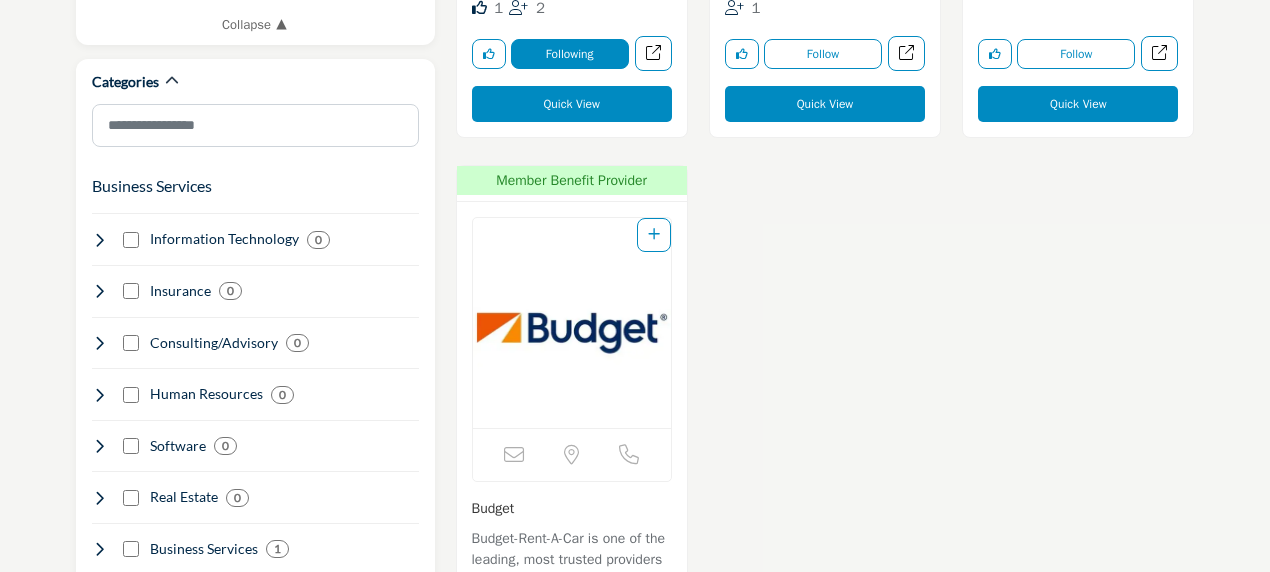click at bounding box center [654, 235] 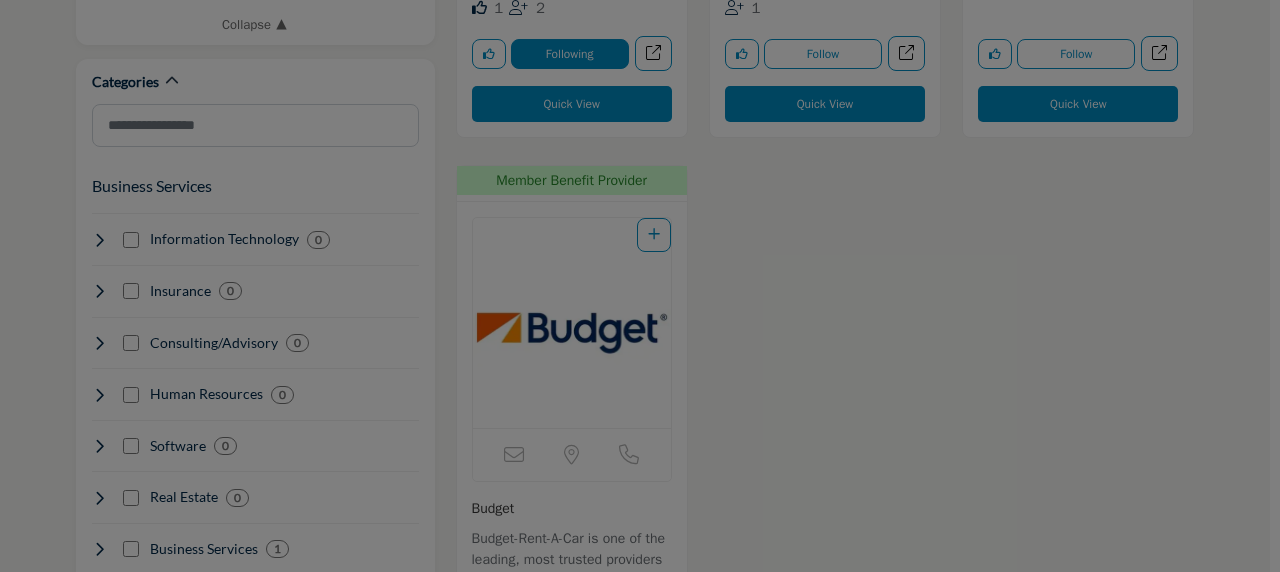 scroll, scrollTop: 0, scrollLeft: 0, axis: both 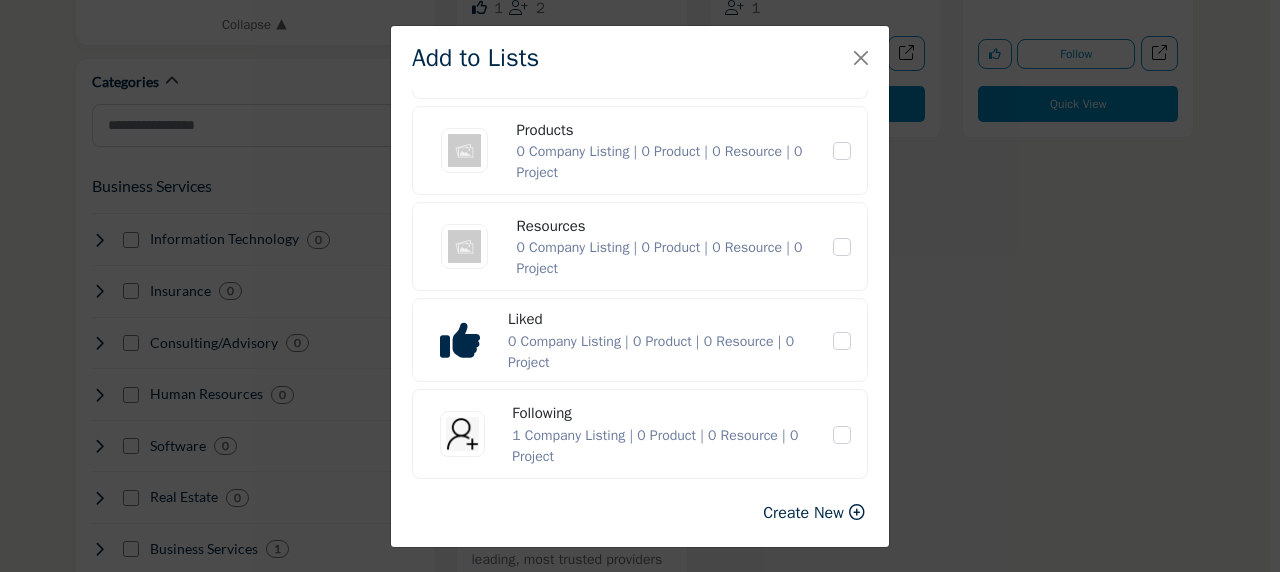 click on "Create New" at bounding box center (803, 513) 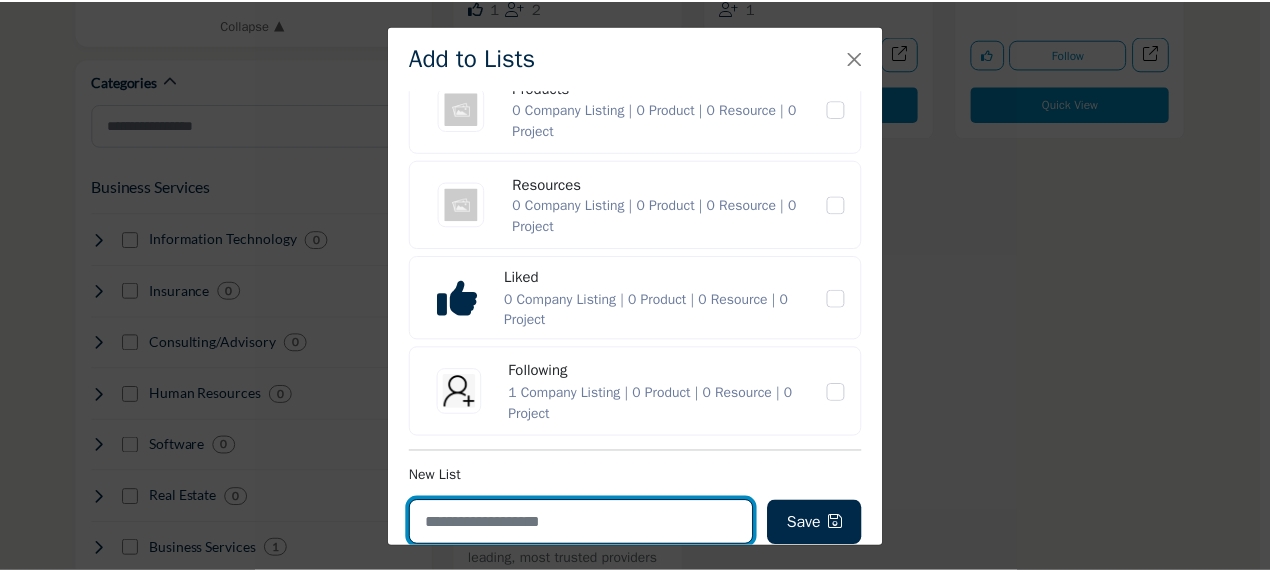 scroll, scrollTop: 442, scrollLeft: 0, axis: vertical 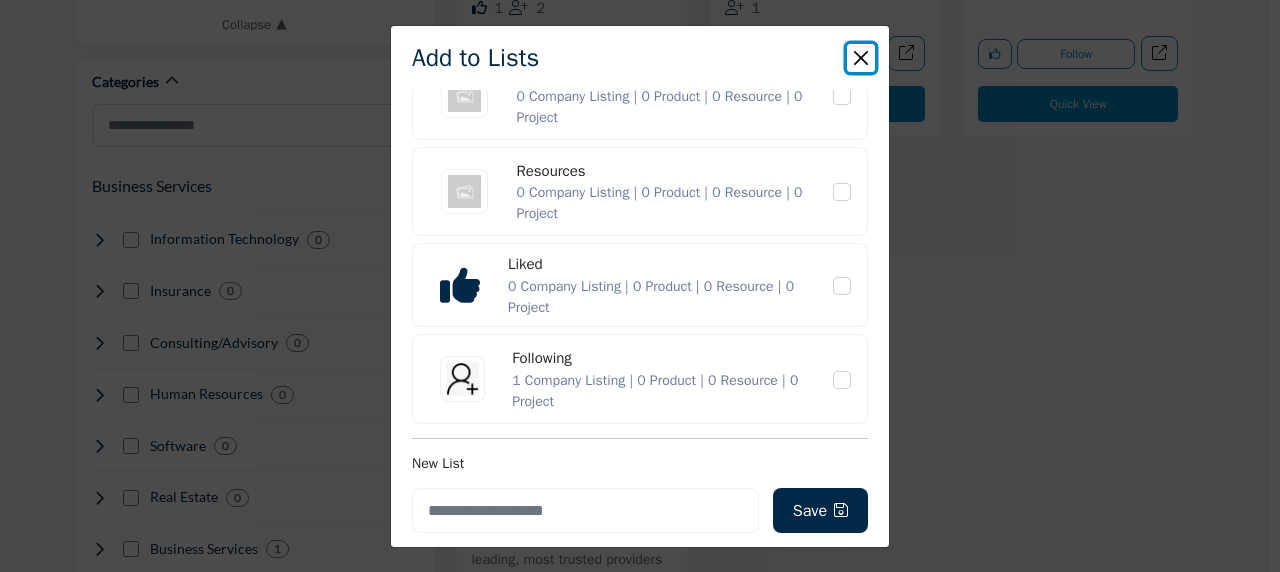 click at bounding box center (861, 58) 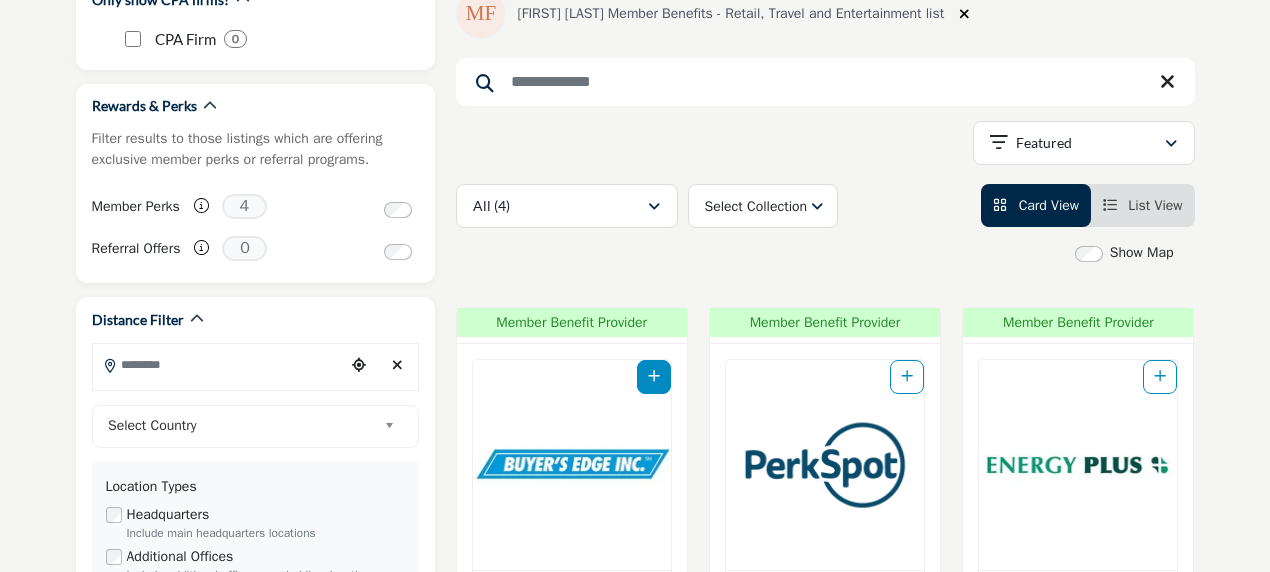 scroll, scrollTop: 300, scrollLeft: 0, axis: vertical 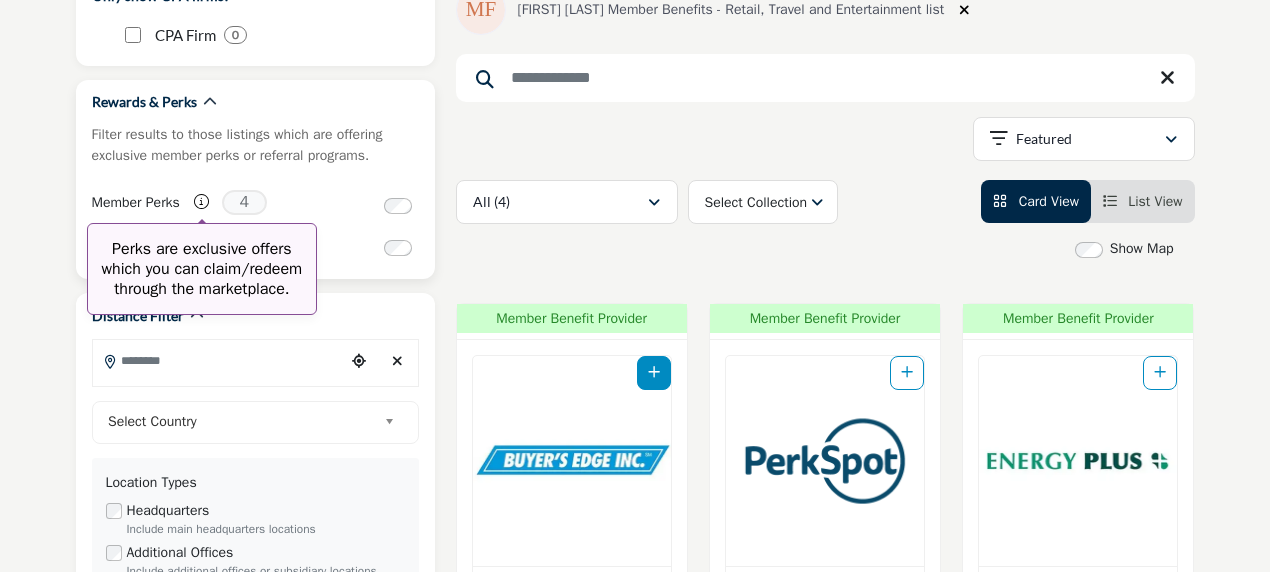 click at bounding box center (201, 201) 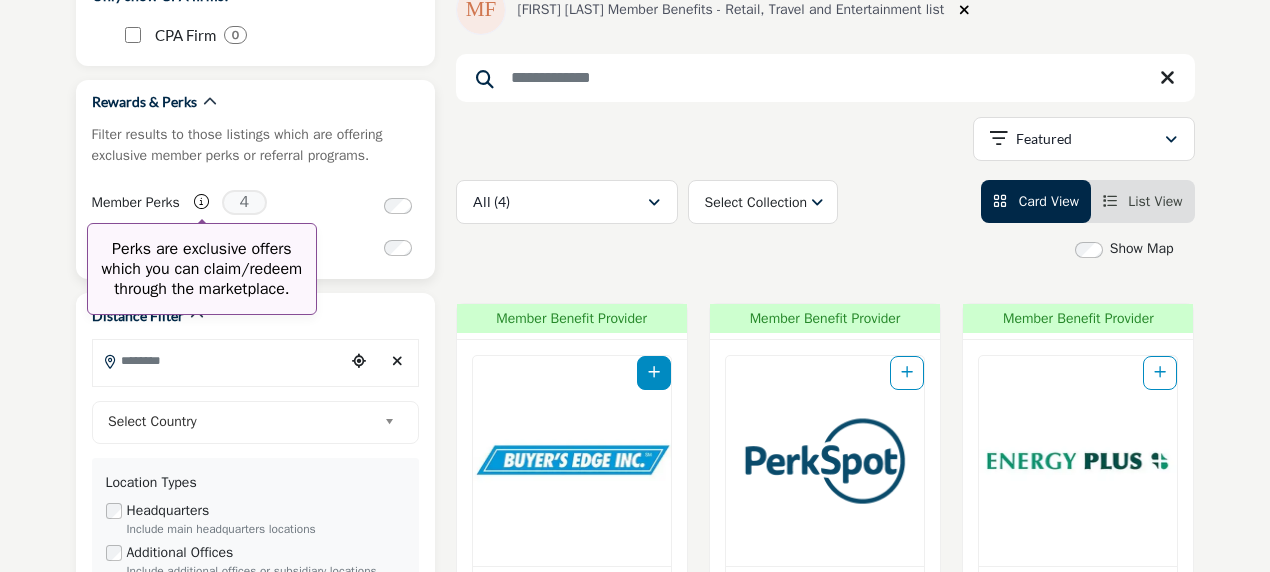 click at bounding box center (201, 201) 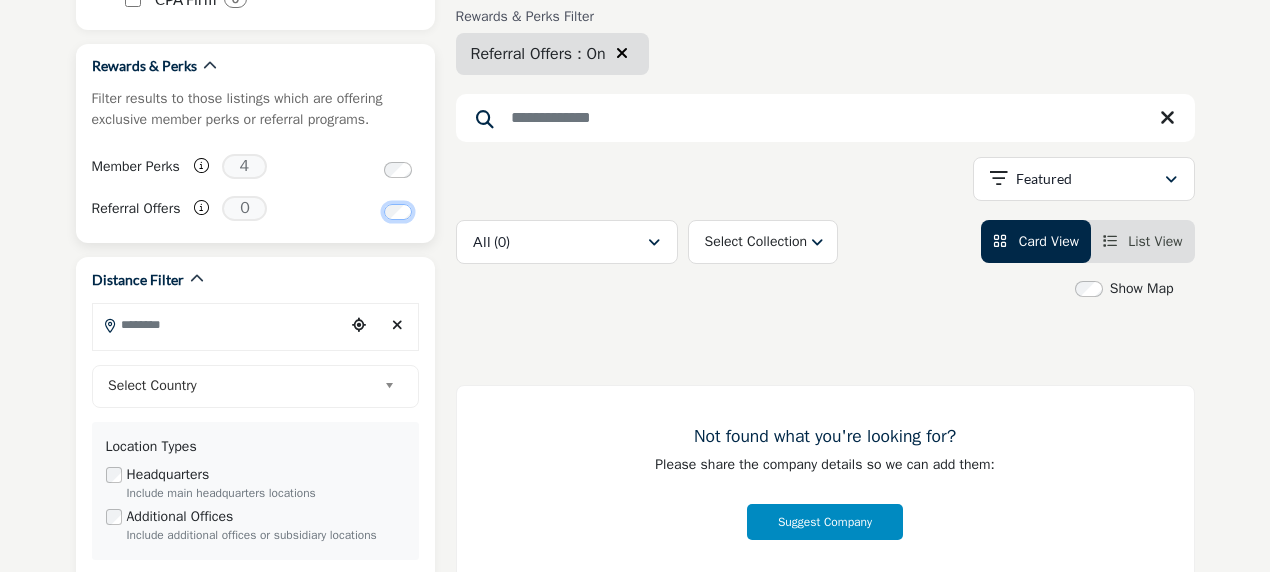 scroll, scrollTop: 340, scrollLeft: 0, axis: vertical 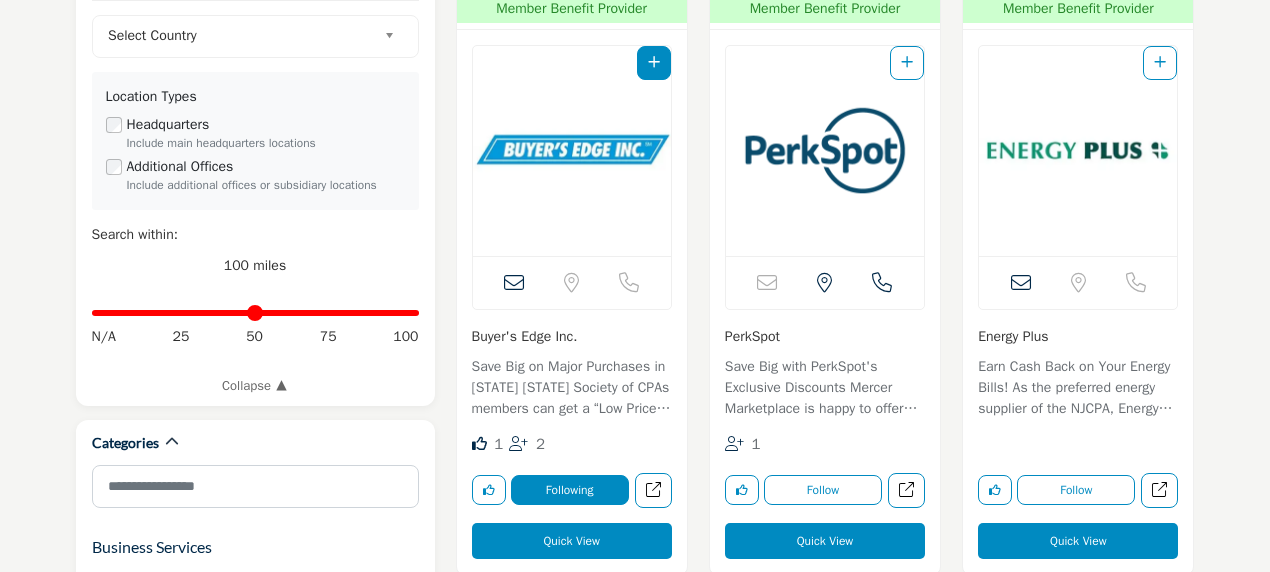 click on "Quick View" at bounding box center (572, 541) 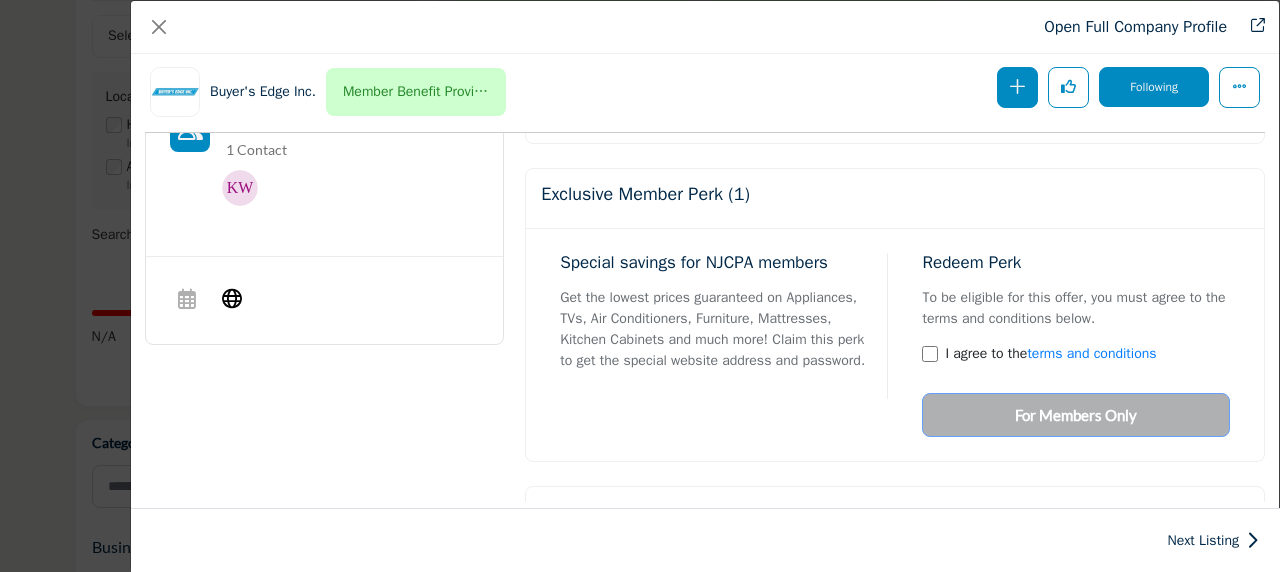 scroll, scrollTop: 810, scrollLeft: 0, axis: vertical 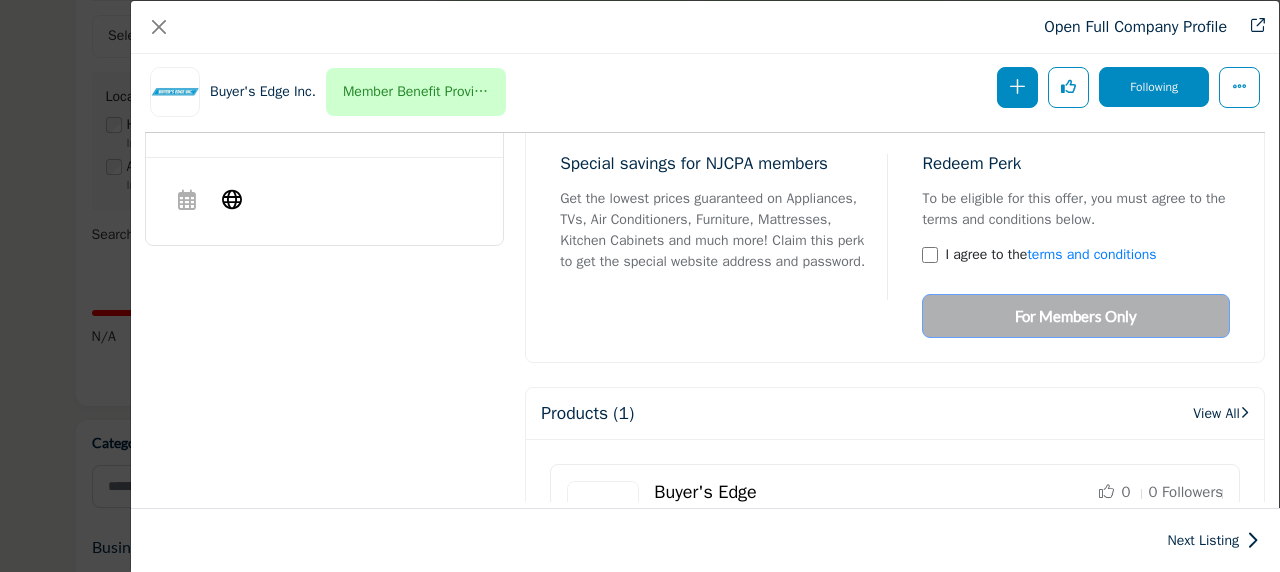 click on "Redeem Perk
To be eligible for this offer, you must agree to the terms and conditions below.
I agree to the
terms and conditions
For Members Only" at bounding box center (1068, 246) 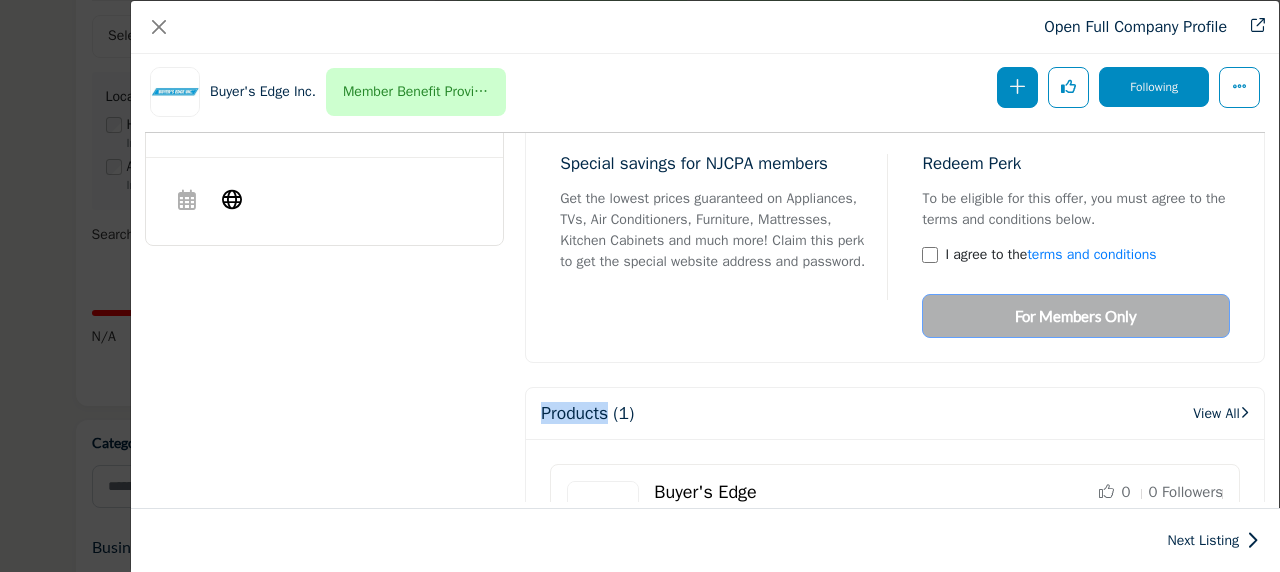 click on "Redeem Perk
To be eligible for this offer, you must agree to the terms and conditions below.
I agree to the
terms and conditions
For Members Only" at bounding box center (1068, 246) 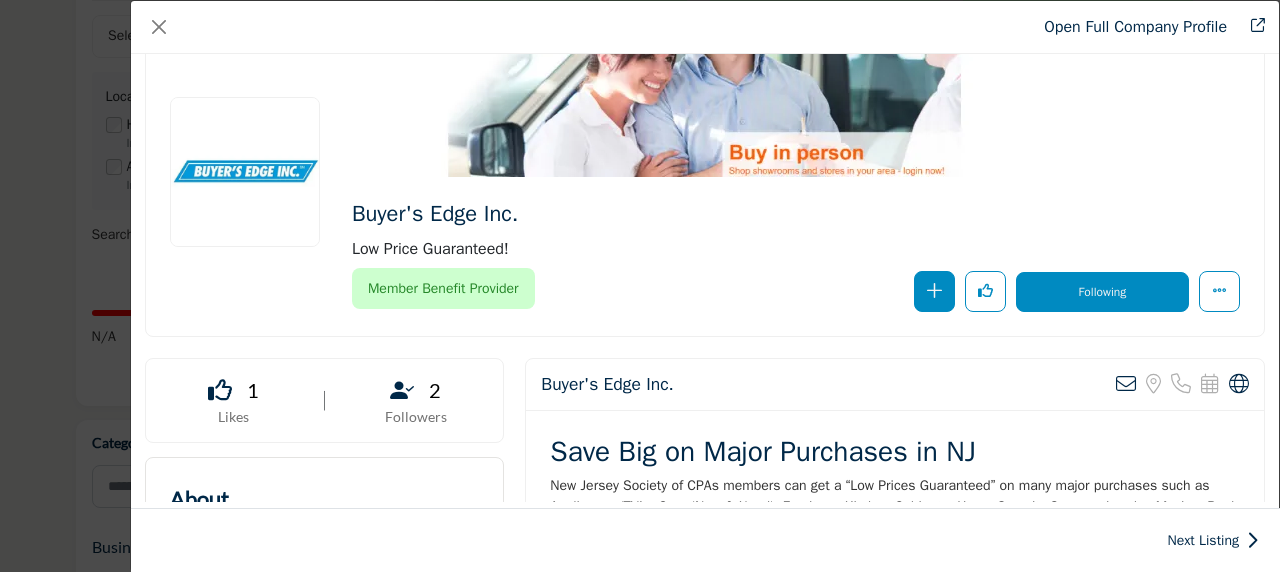 scroll, scrollTop: 0, scrollLeft: 0, axis: both 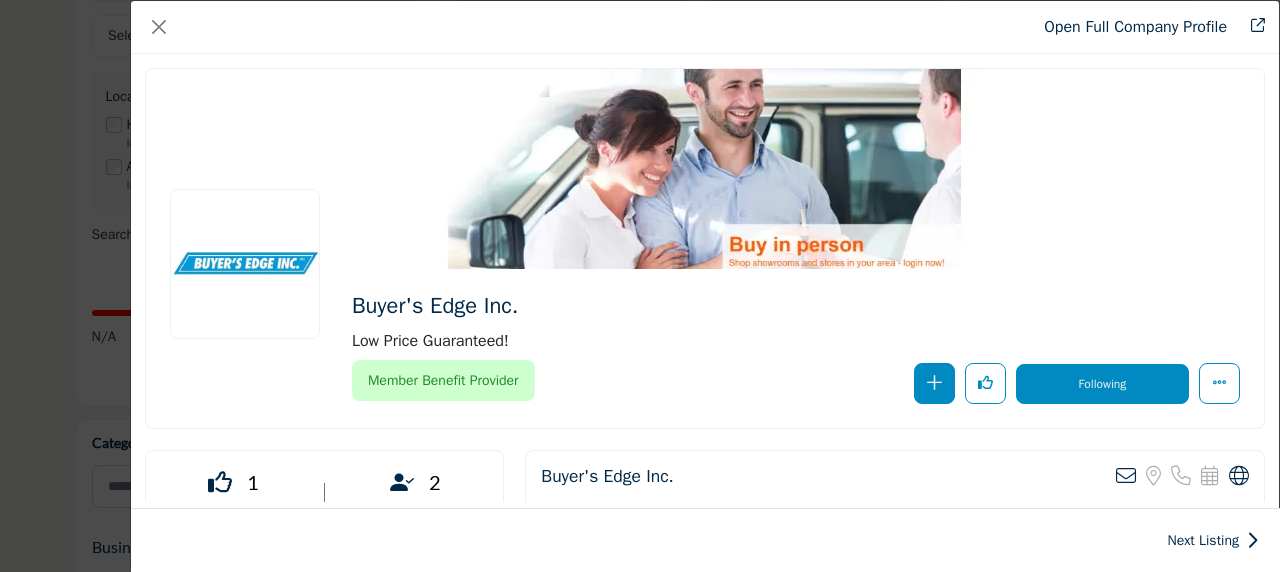 click at bounding box center (1251, 27) 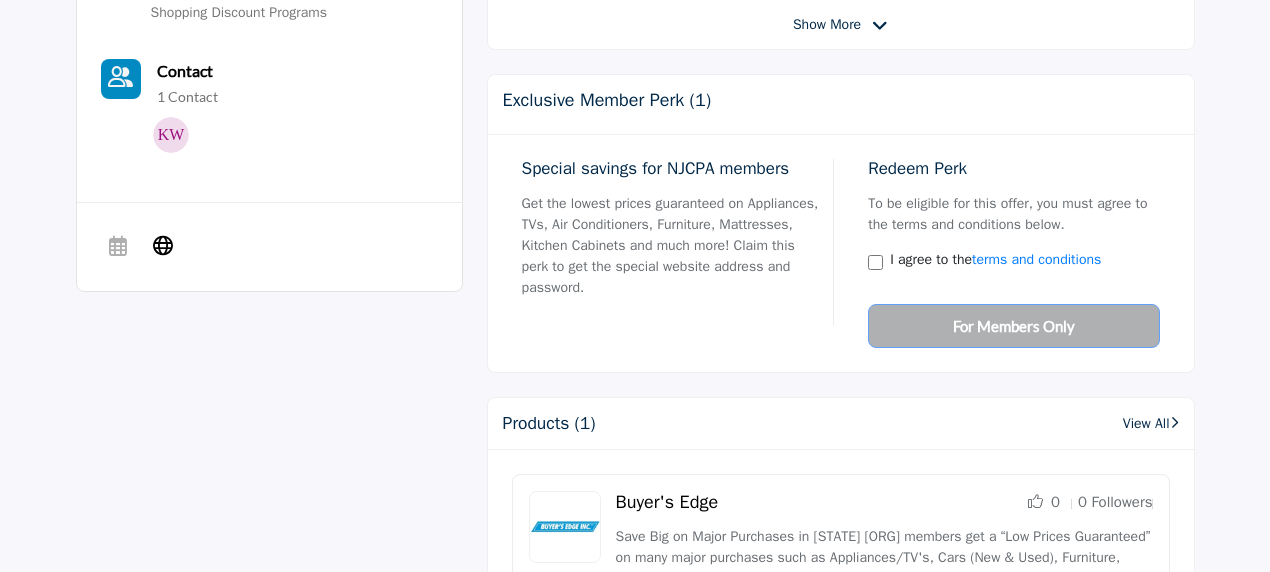 scroll, scrollTop: 846, scrollLeft: 0, axis: vertical 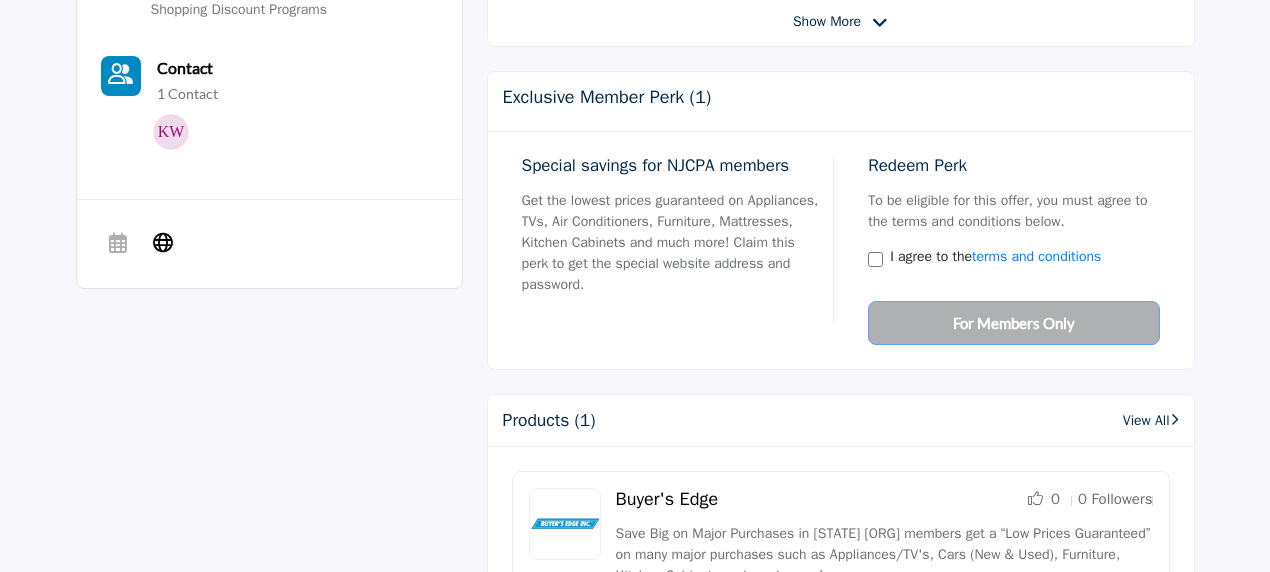 click on "Get the lowest prices guaranteed on Appliances, TVs, Air Conditioners, Furniture, Mattresses, Kitchen Cabinets and much more! Claim this perk to get the special website address and password." at bounding box center [671, 242] 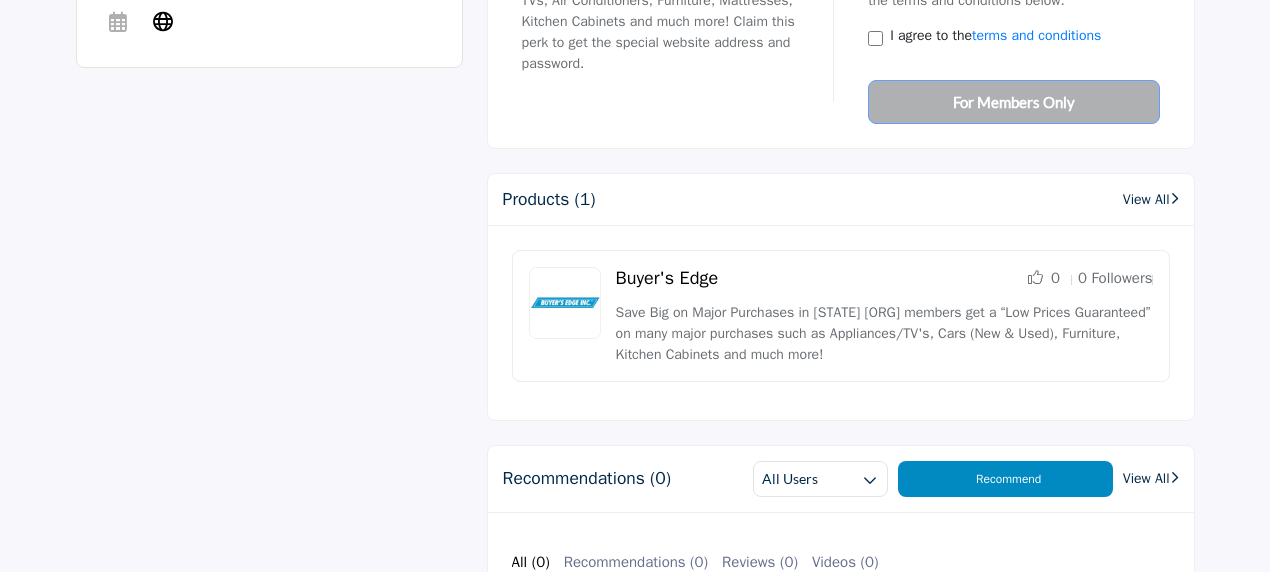 scroll, scrollTop: 1068, scrollLeft: 0, axis: vertical 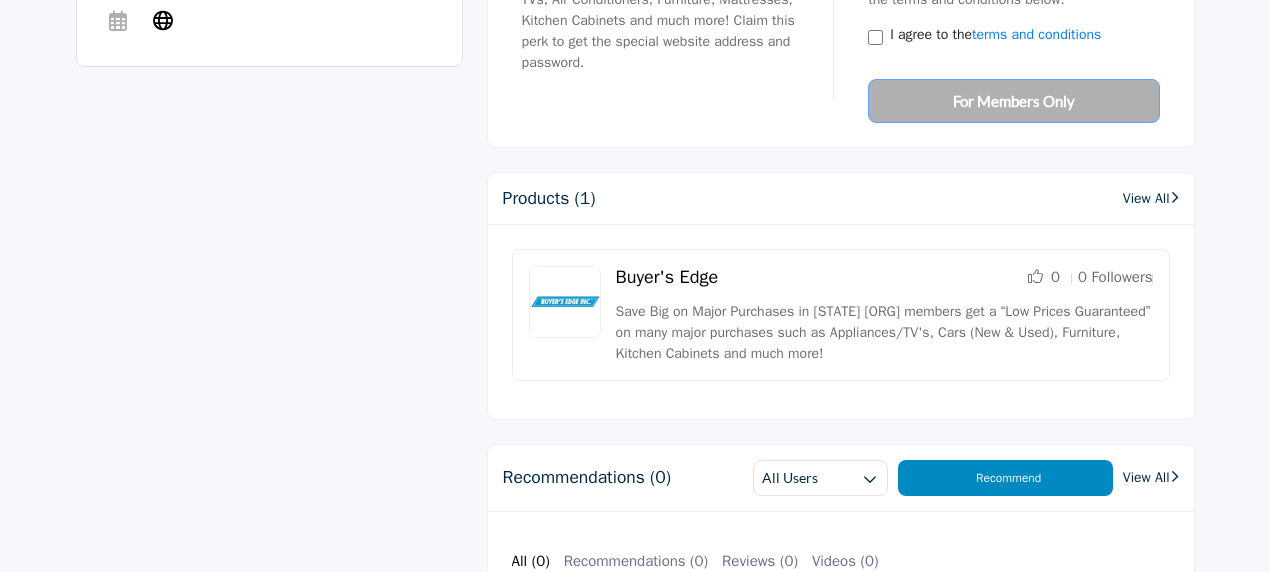 click on "View All" at bounding box center [1151, 198] 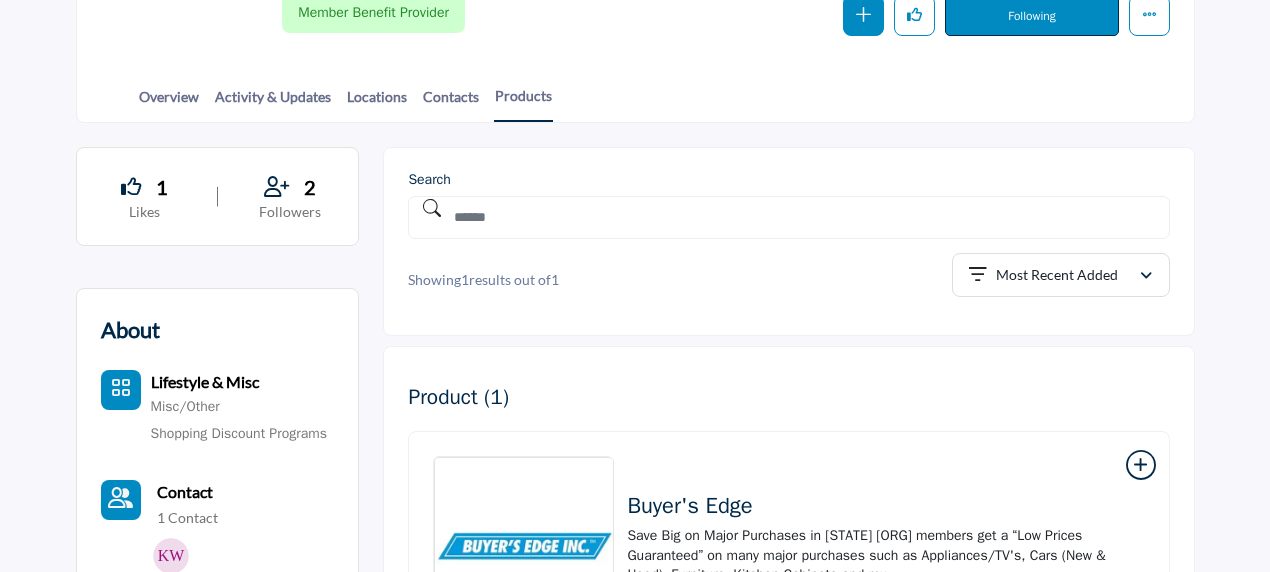 scroll, scrollTop: 425, scrollLeft: 0, axis: vertical 